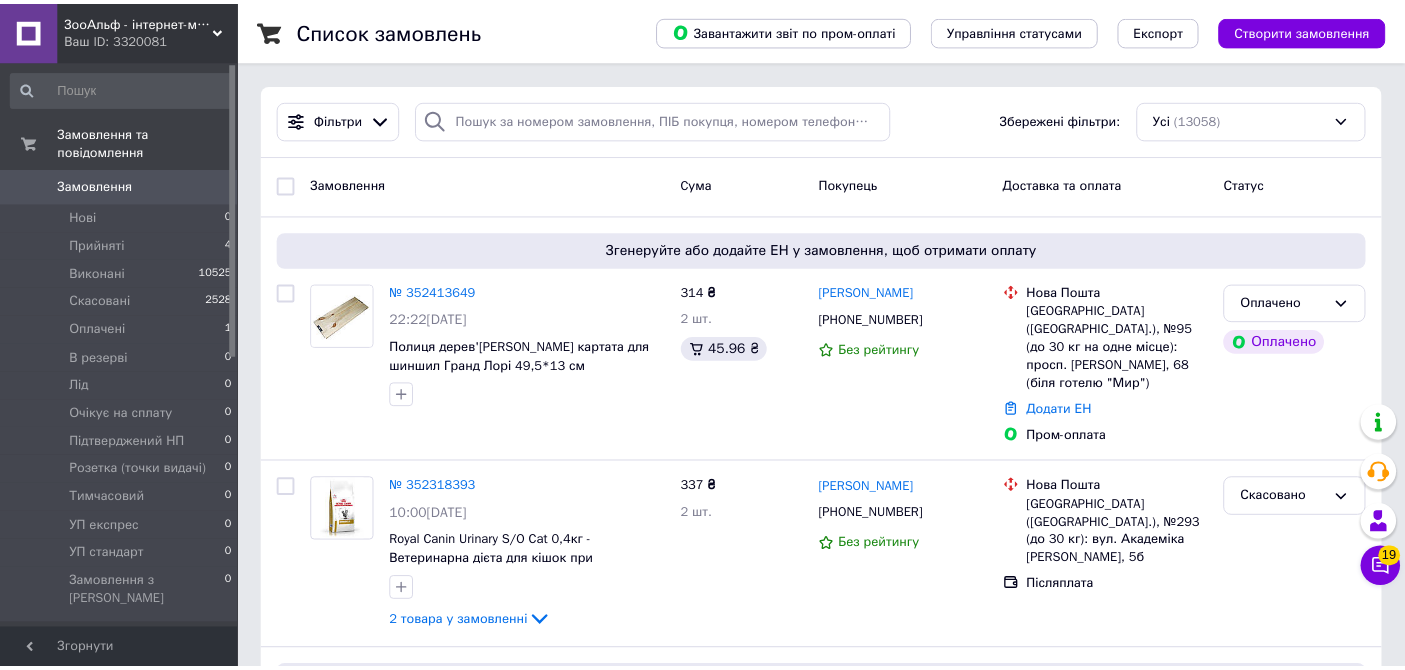 scroll, scrollTop: 0, scrollLeft: 0, axis: both 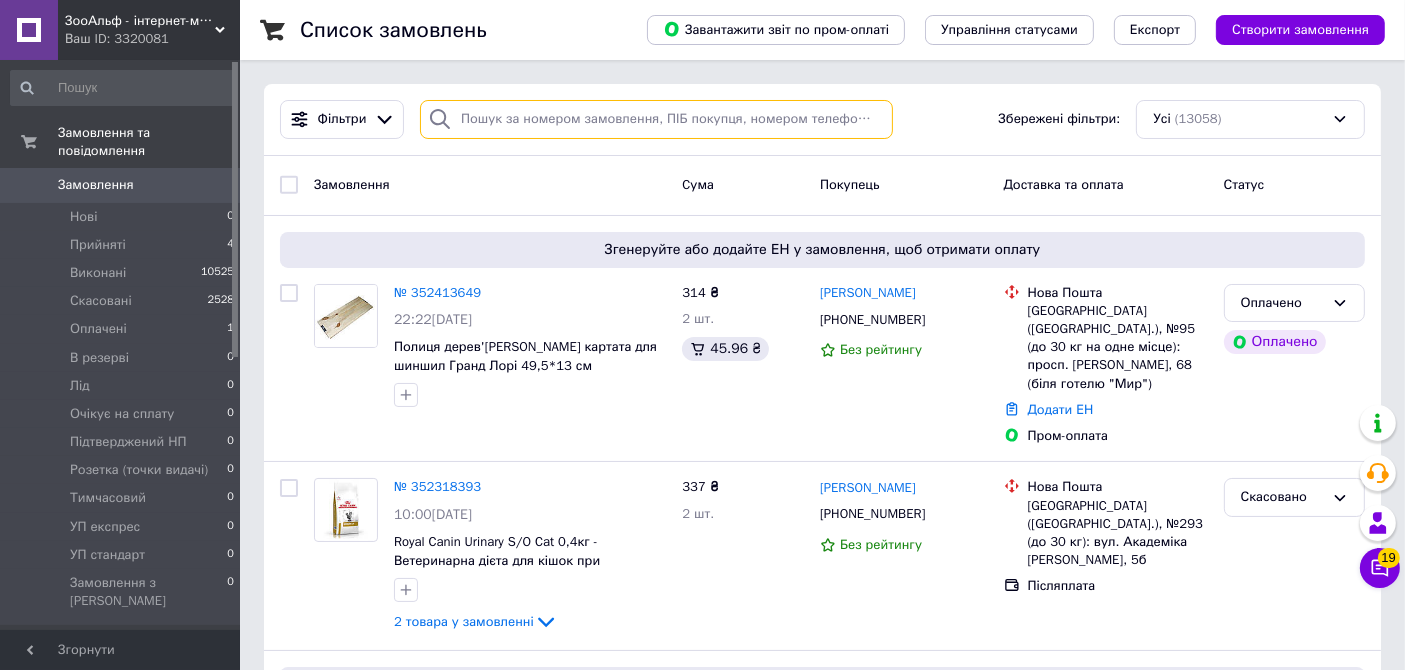 click at bounding box center [656, 119] 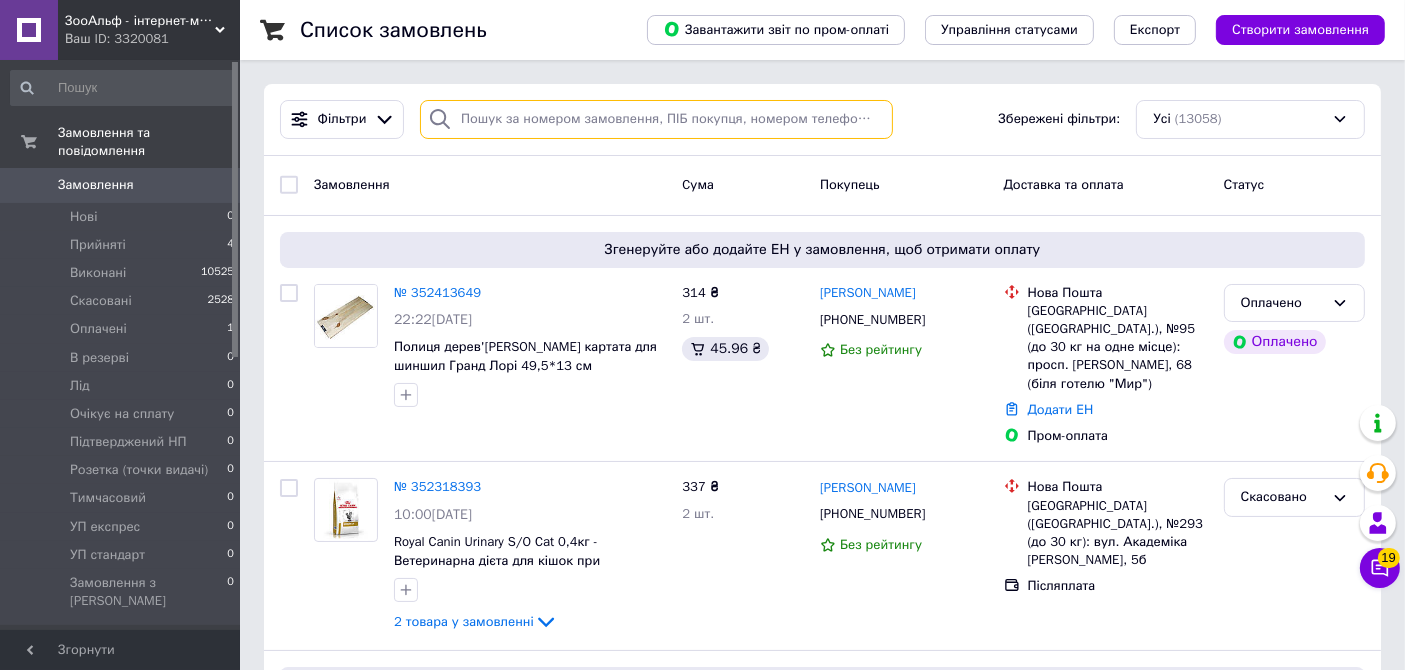 paste on "351488277" 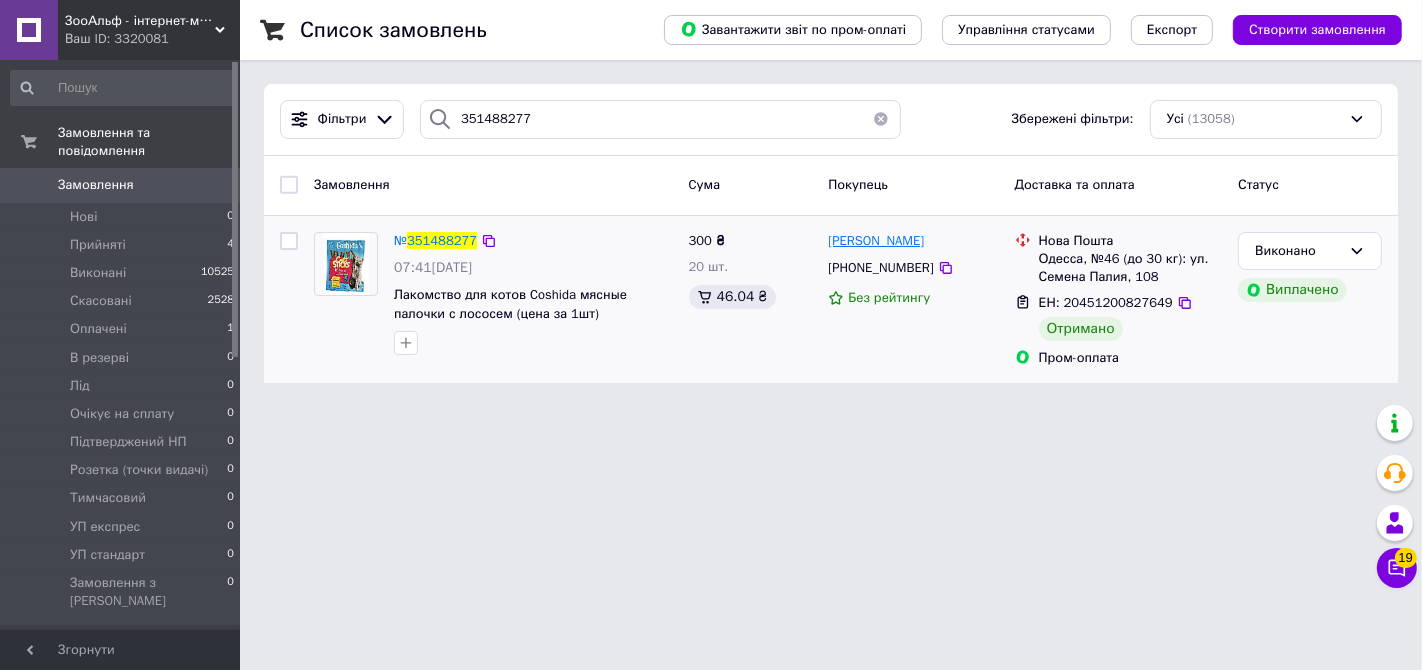 drag, startPoint x: 925, startPoint y: 241, endPoint x: 831, endPoint y: 235, distance: 94.19129 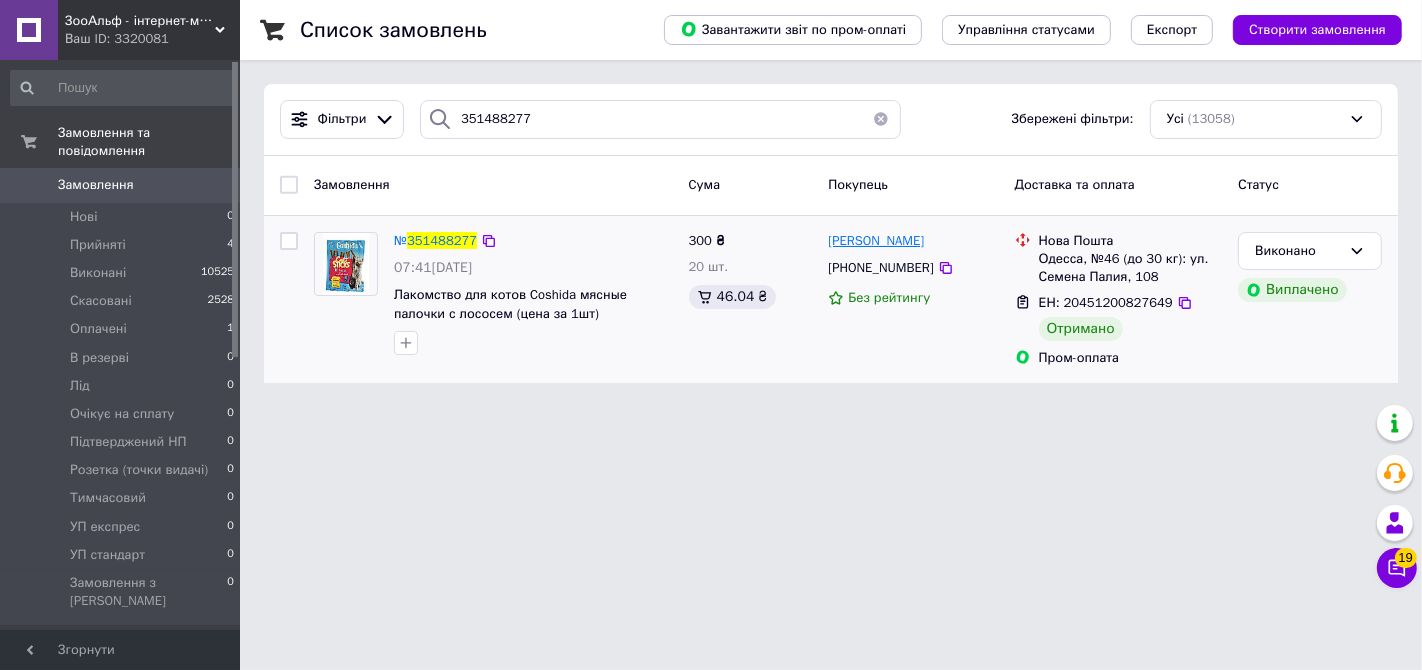 click on "[PERSON_NAME]" at bounding box center (913, 241) 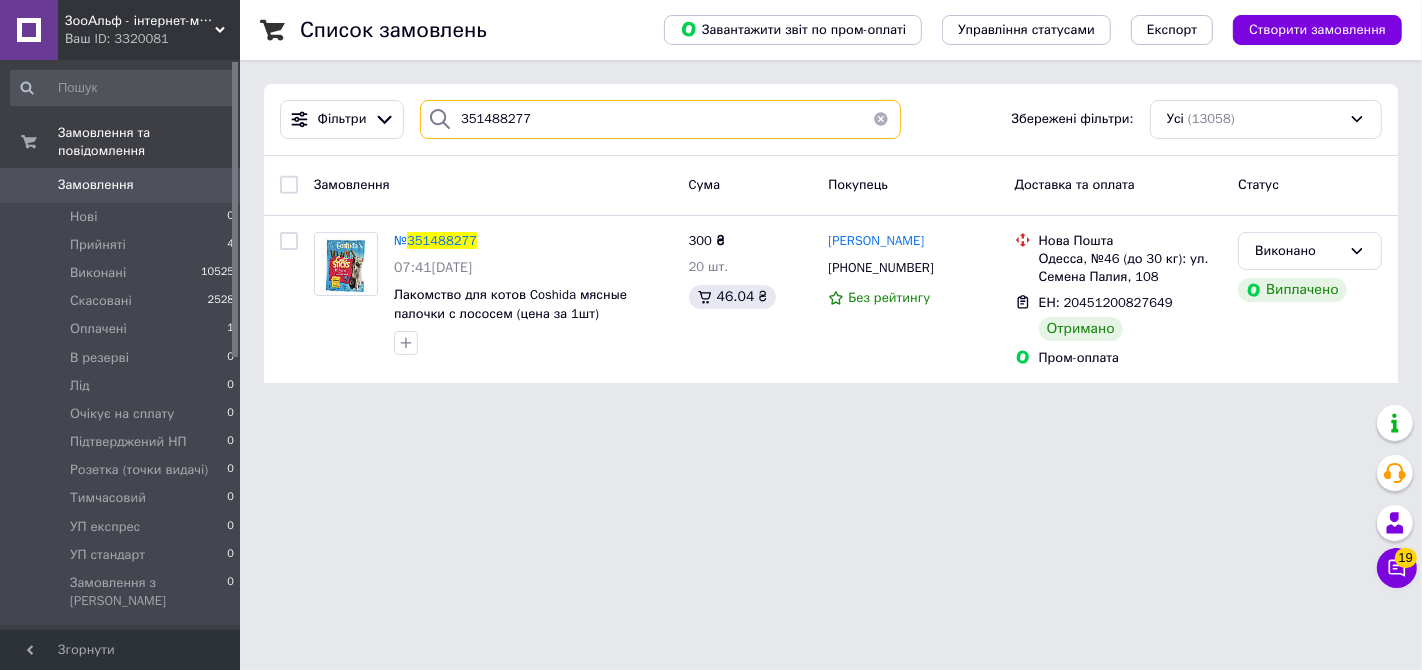 drag, startPoint x: 609, startPoint y: 124, endPoint x: 430, endPoint y: 90, distance: 182.20044 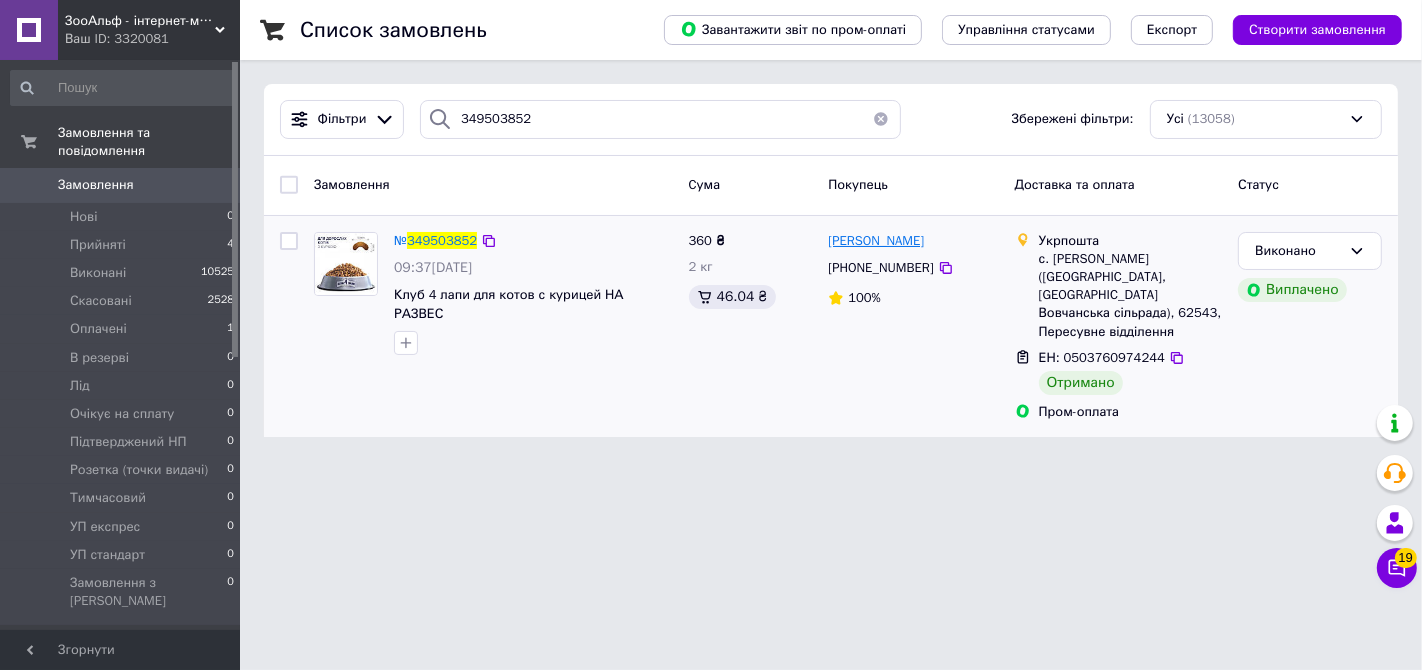 drag, startPoint x: 946, startPoint y: 241, endPoint x: 830, endPoint y: 243, distance: 116.01724 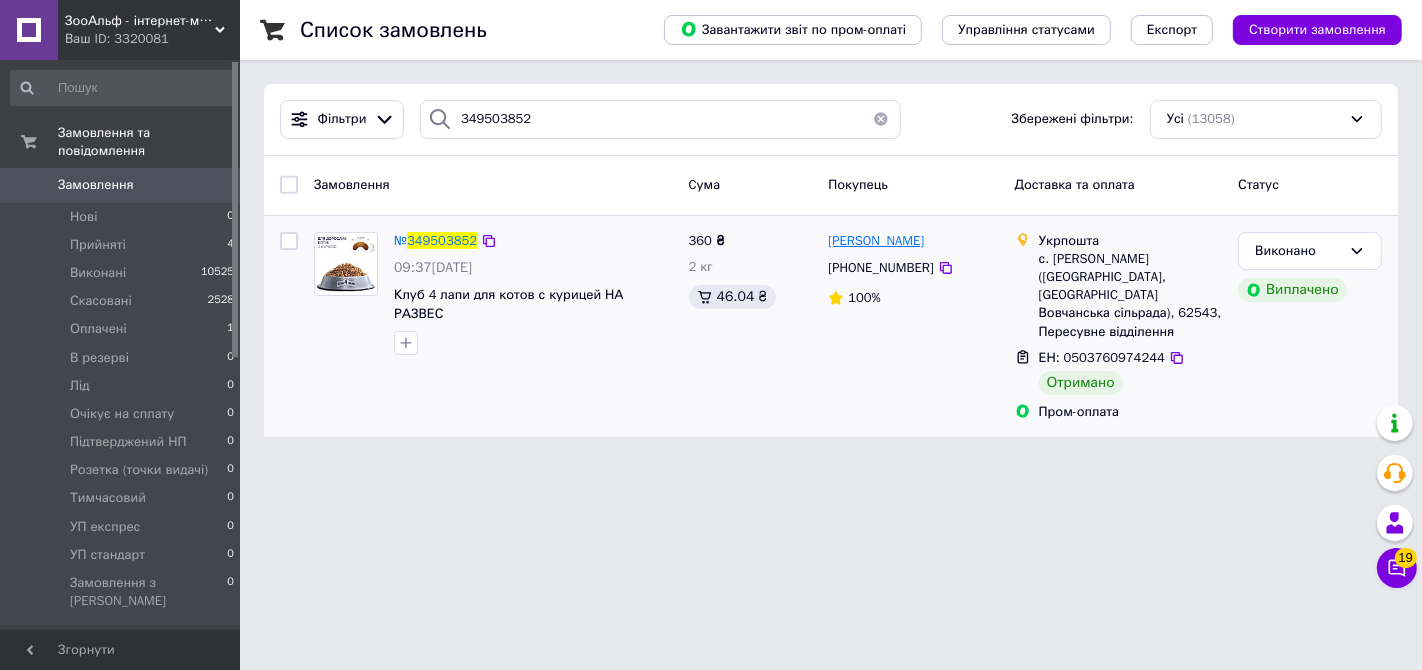 click on "[PERSON_NAME]" at bounding box center [913, 241] 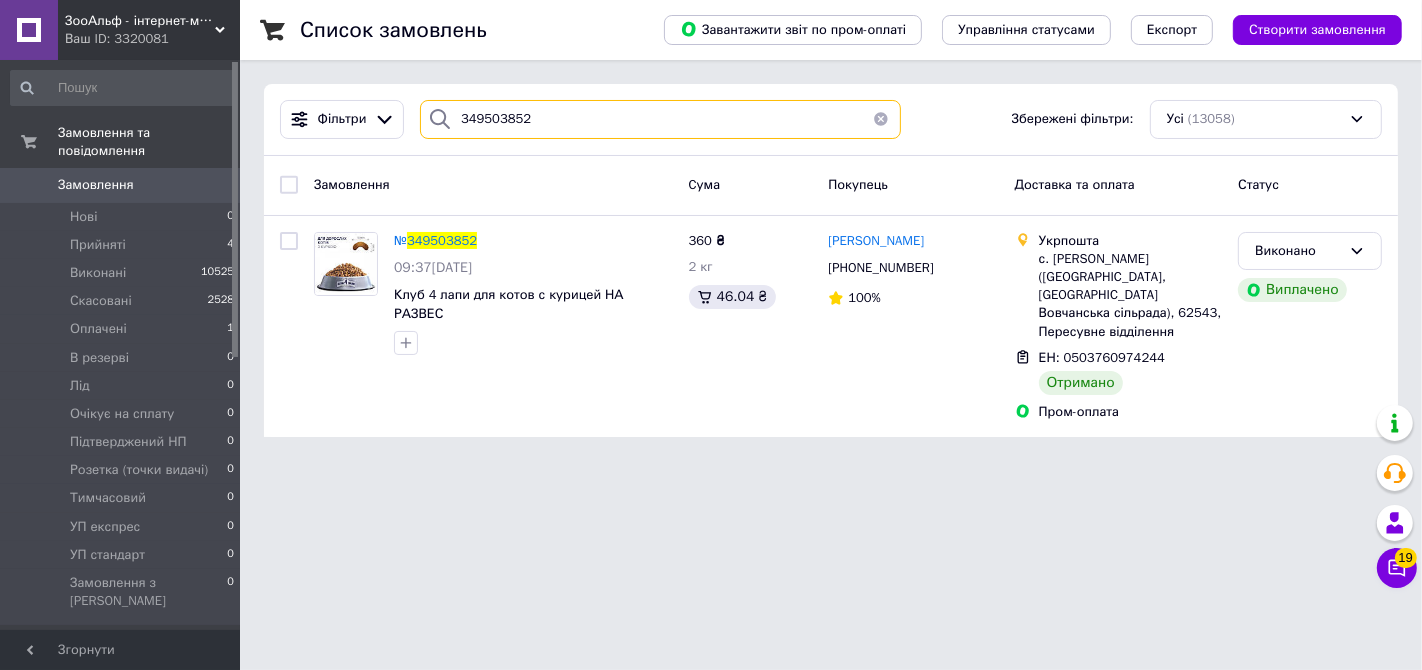 drag, startPoint x: 563, startPoint y: 118, endPoint x: 420, endPoint y: 143, distance: 145.16887 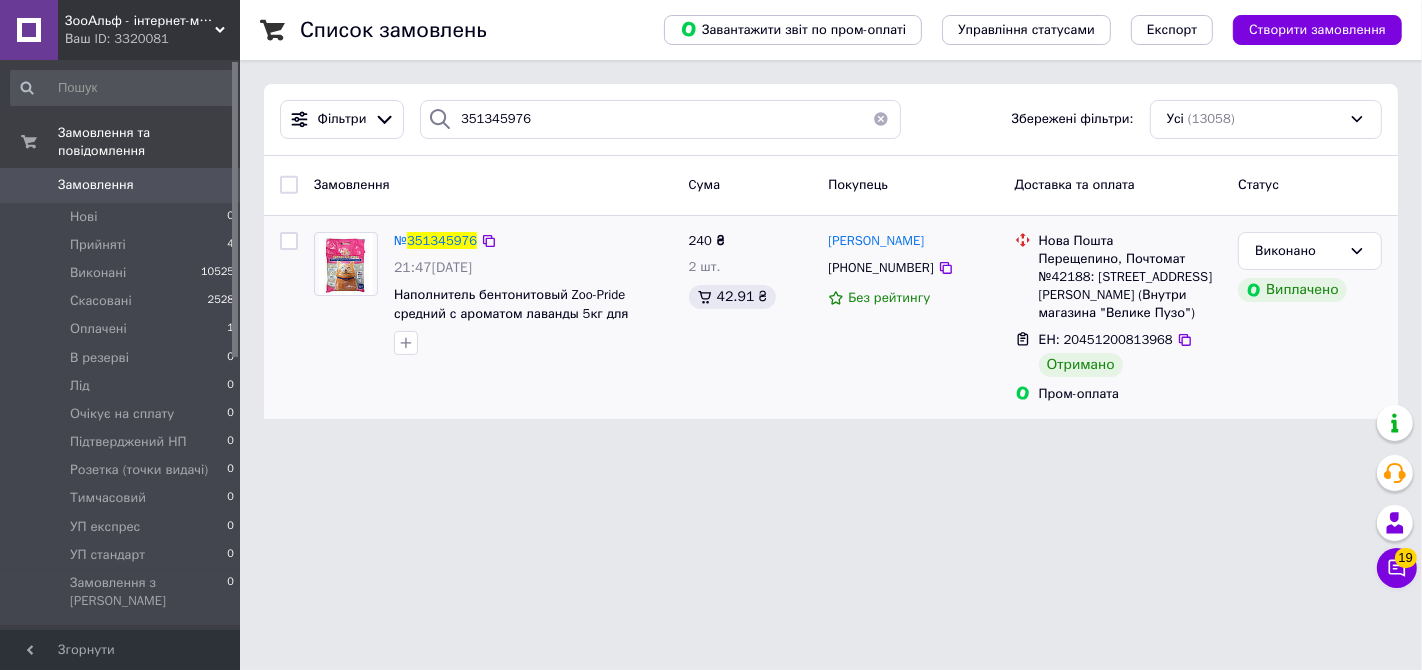 drag, startPoint x: 953, startPoint y: 245, endPoint x: 827, endPoint y: 241, distance: 126.06348 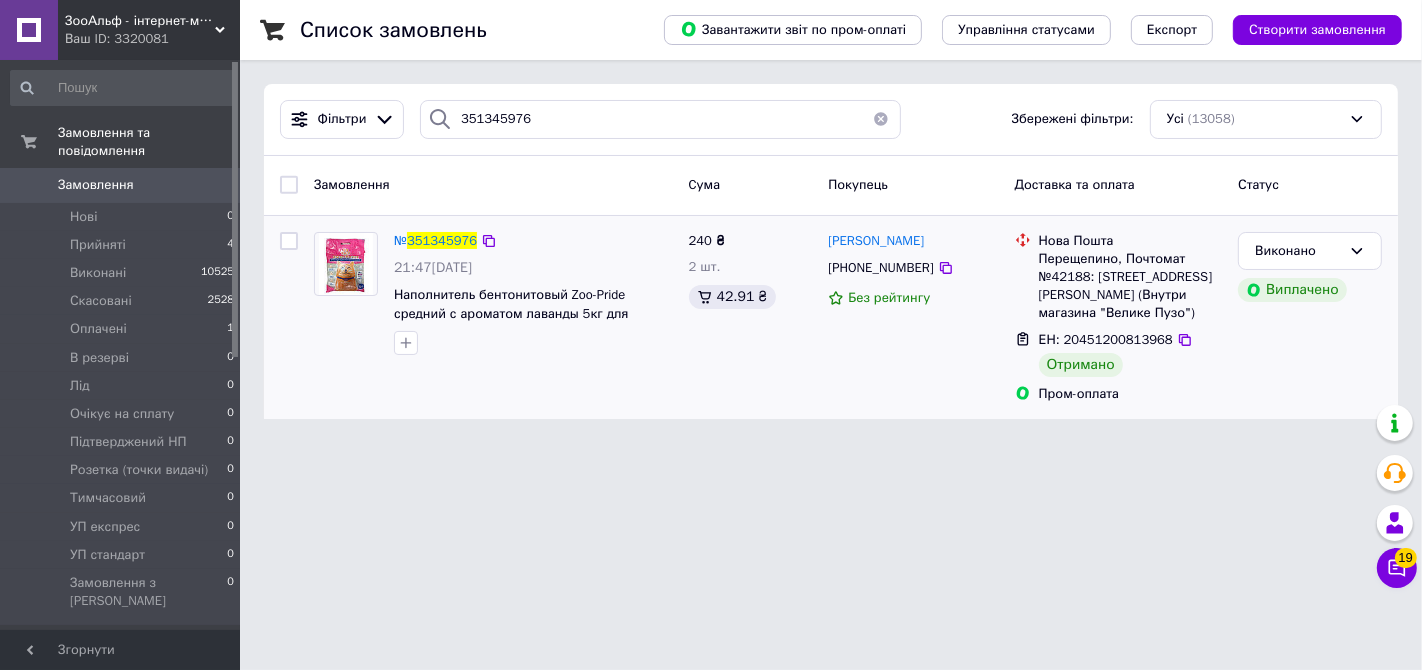 click on "[PERSON_NAME]" at bounding box center (913, 241) 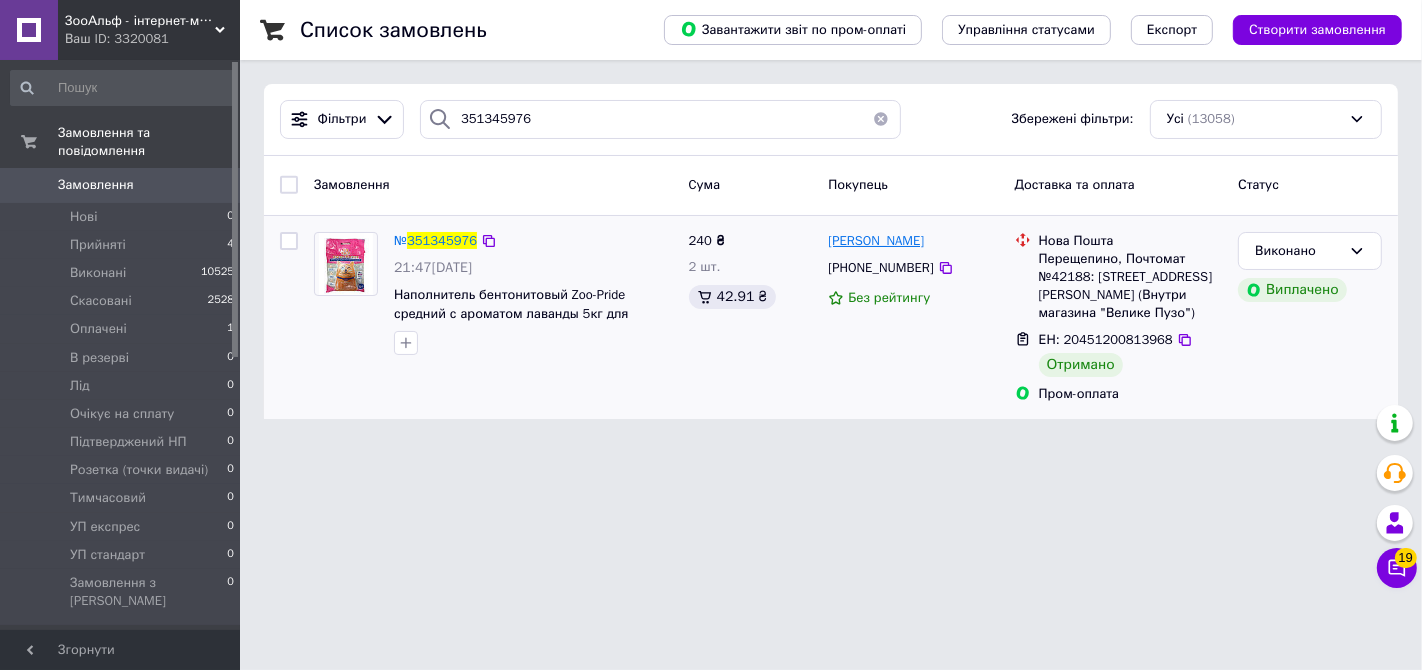 copy on "[PERSON_NAME]" 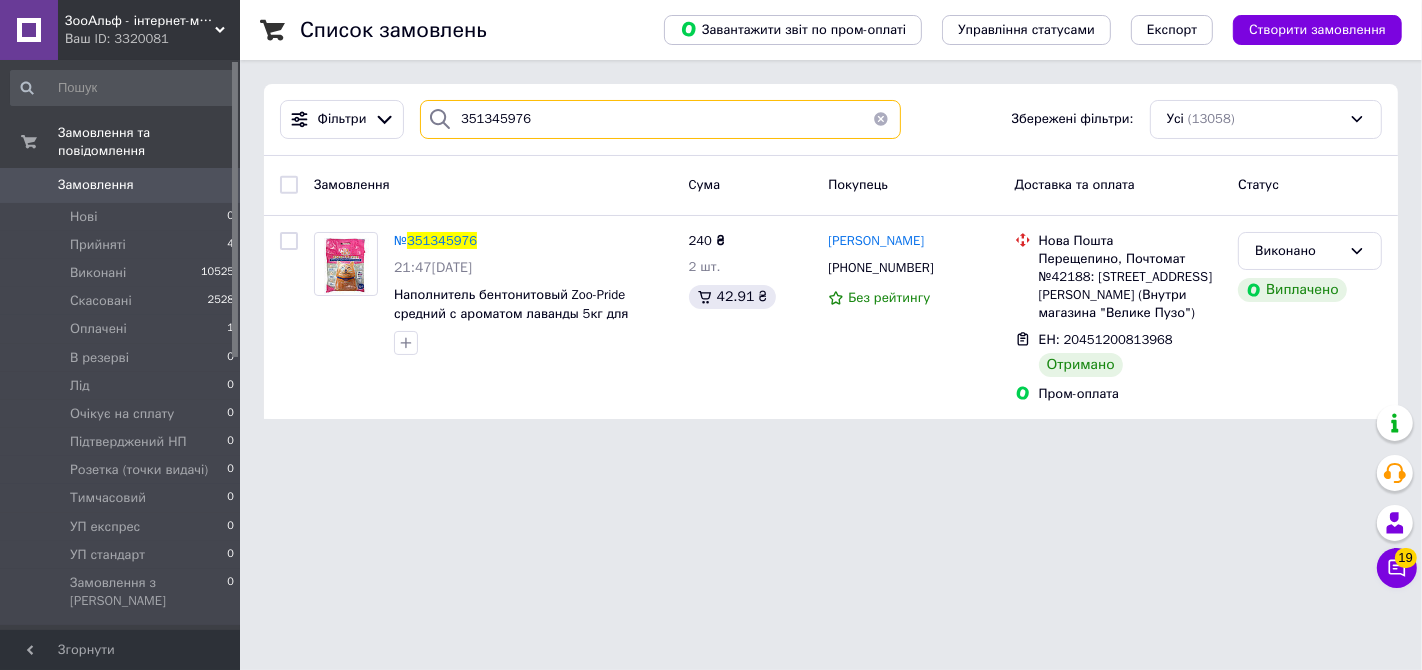 drag, startPoint x: 557, startPoint y: 117, endPoint x: 420, endPoint y: 134, distance: 138.05072 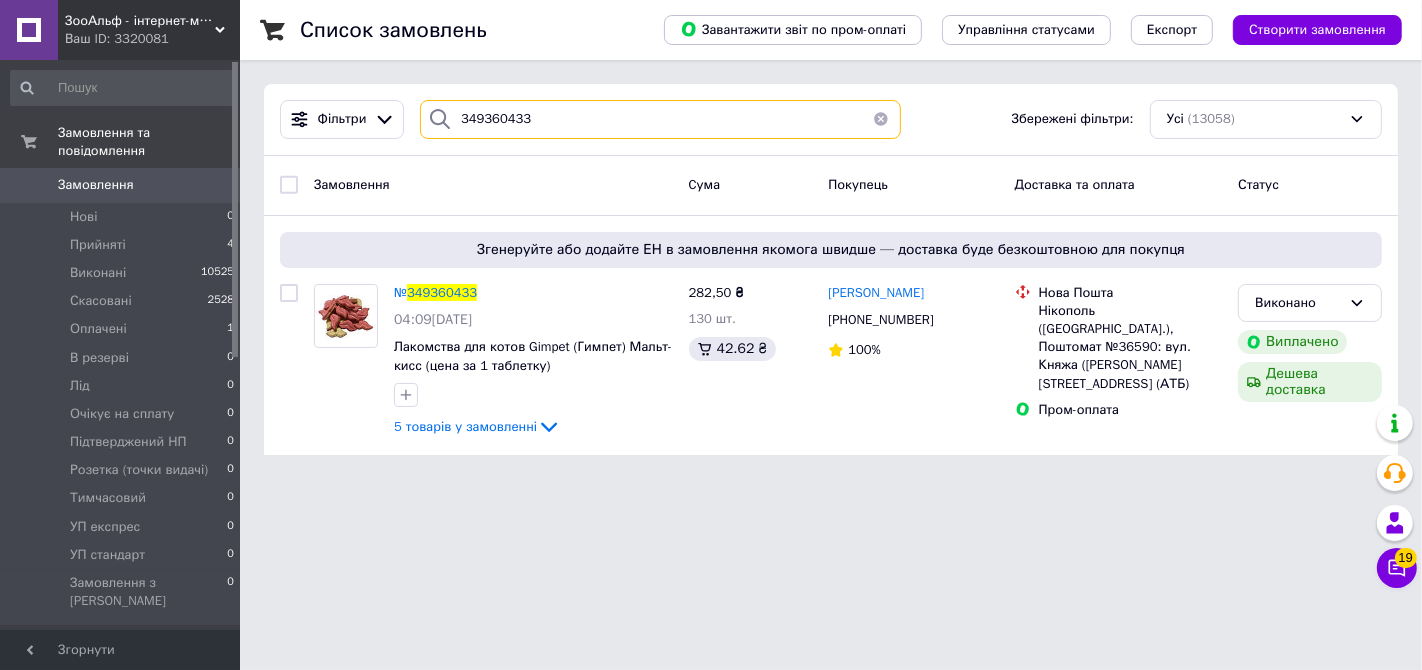 type on "349360433" 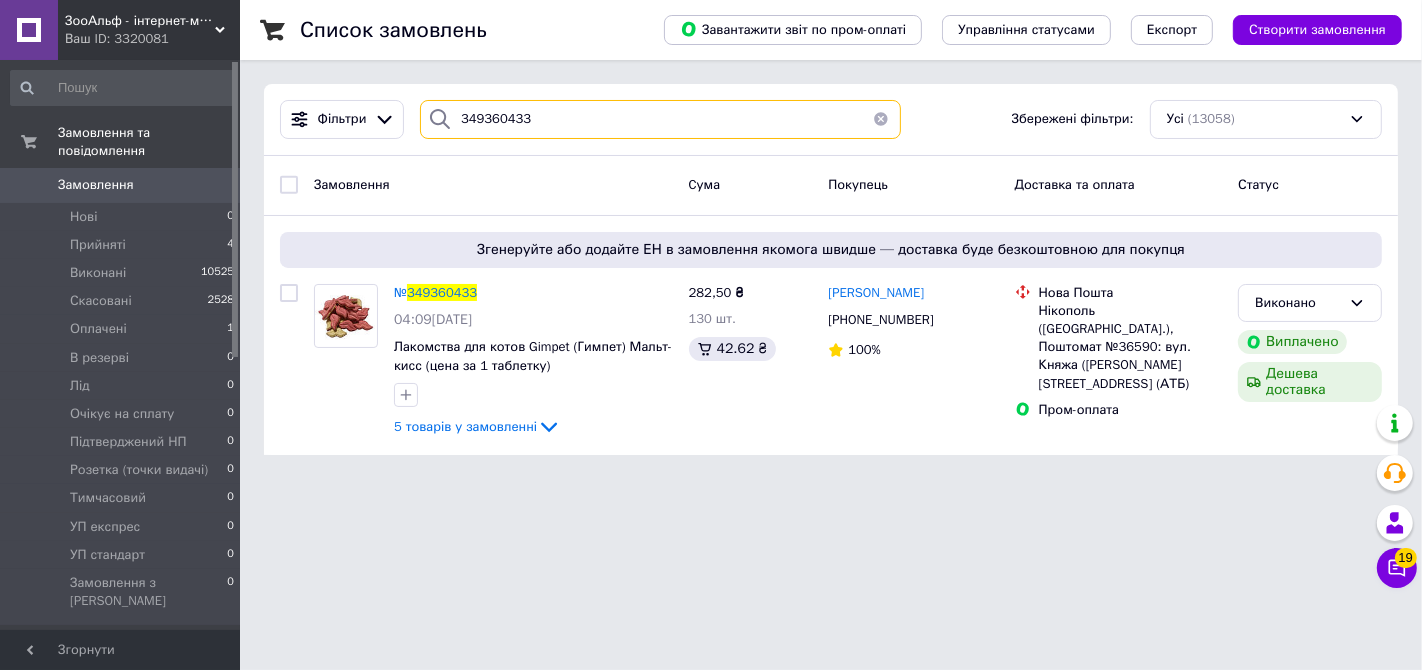 click on "349360433" at bounding box center [660, 119] 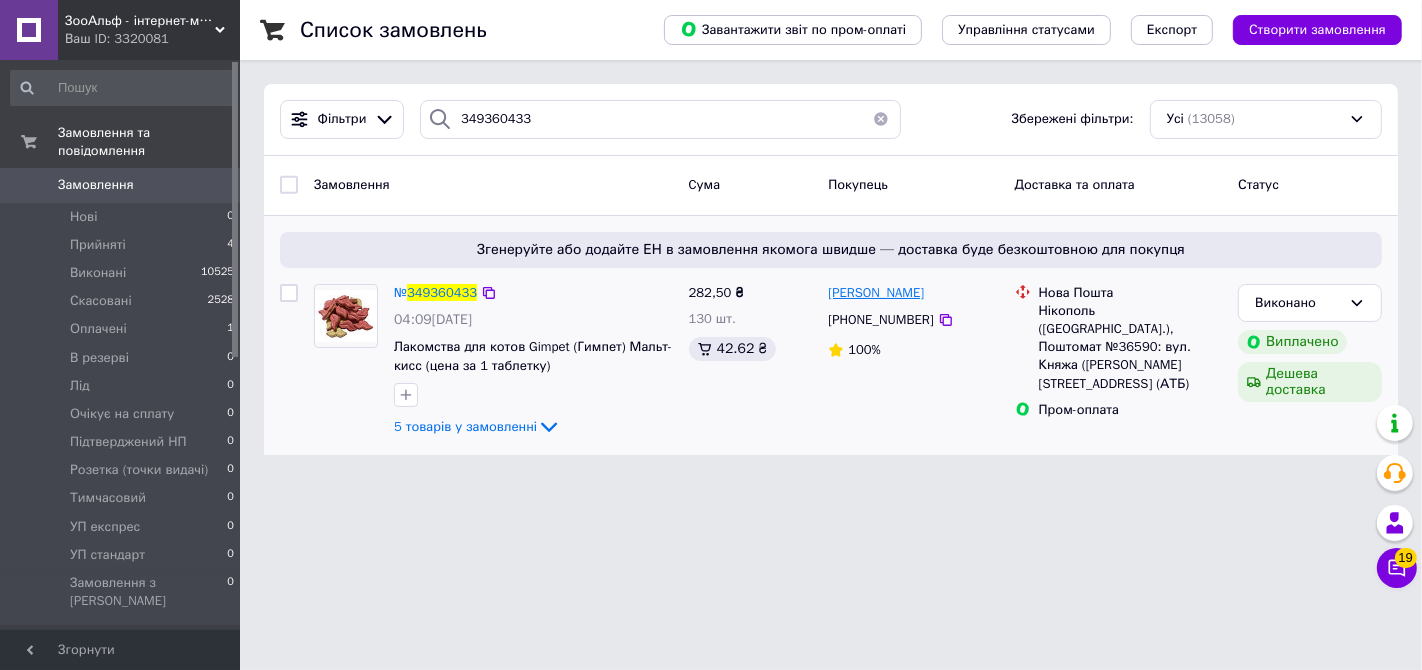 drag, startPoint x: 825, startPoint y: 288, endPoint x: 948, endPoint y: 293, distance: 123.101585 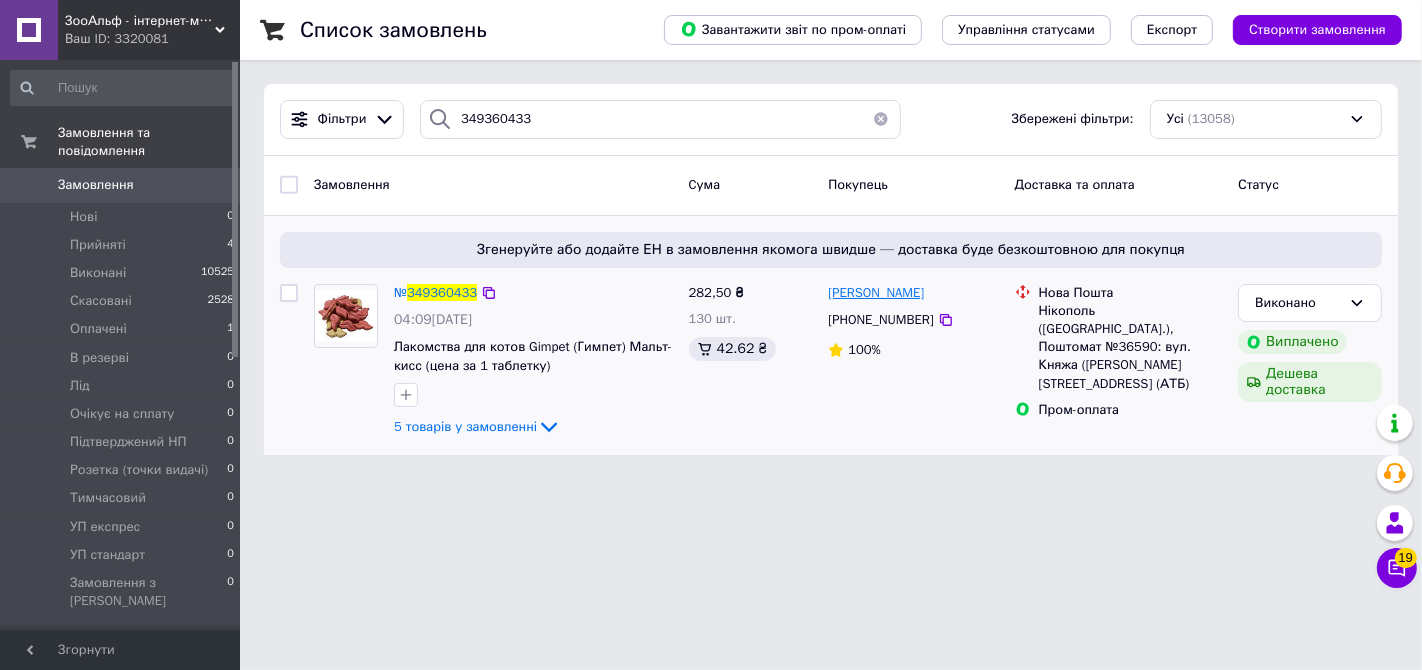 click on "[PERSON_NAME] [PHONE_NUMBER] 100%" at bounding box center (913, 362) 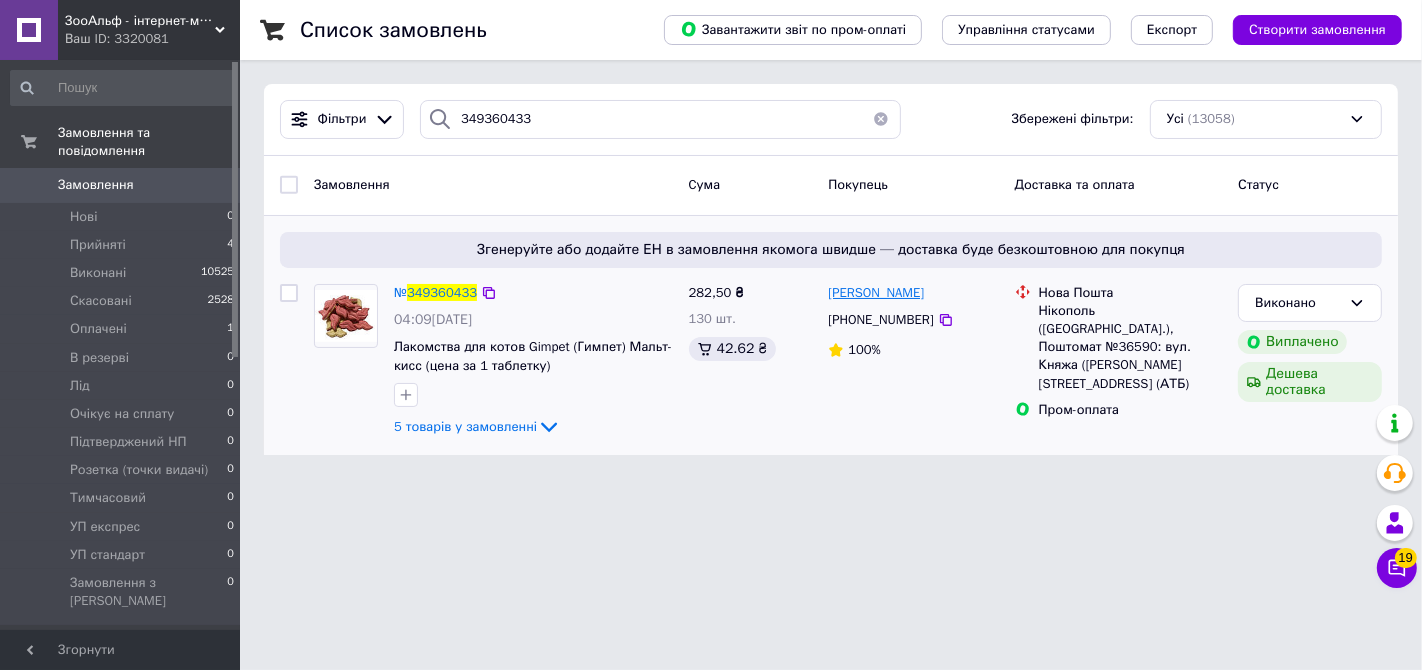 copy on "[PERSON_NAME]" 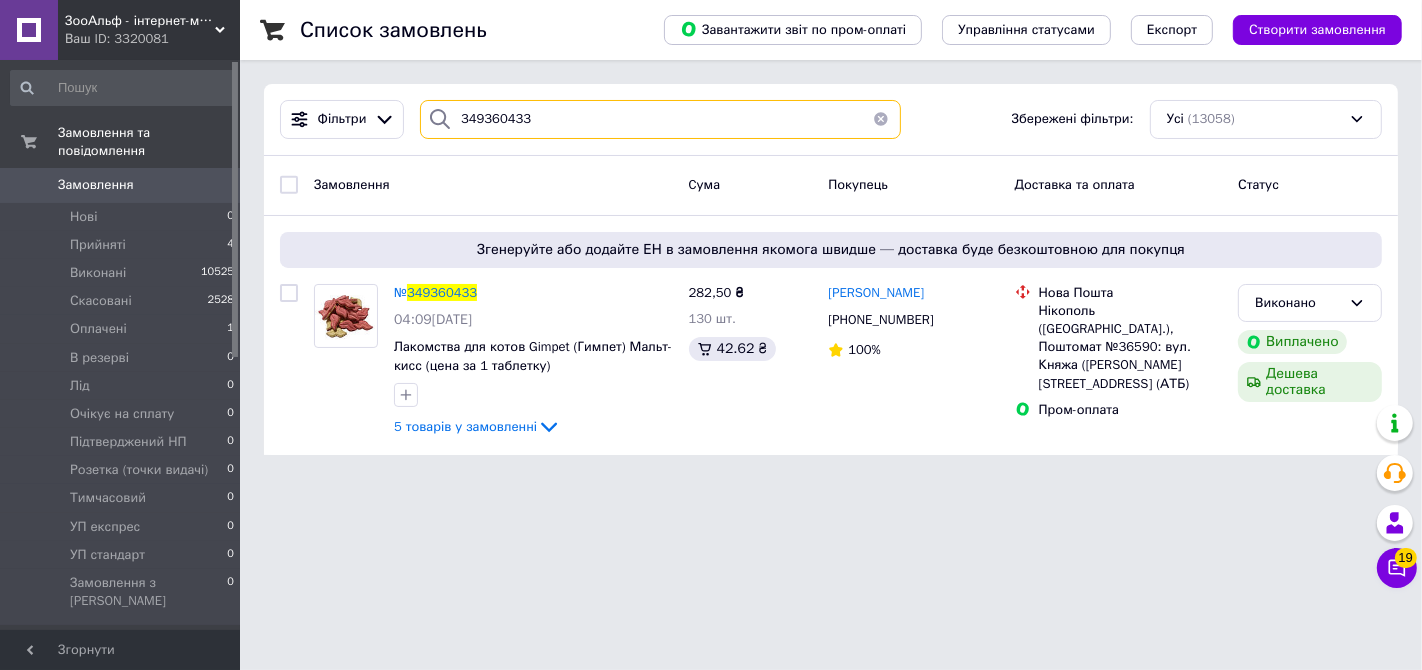 click on "349360433" at bounding box center [660, 119] 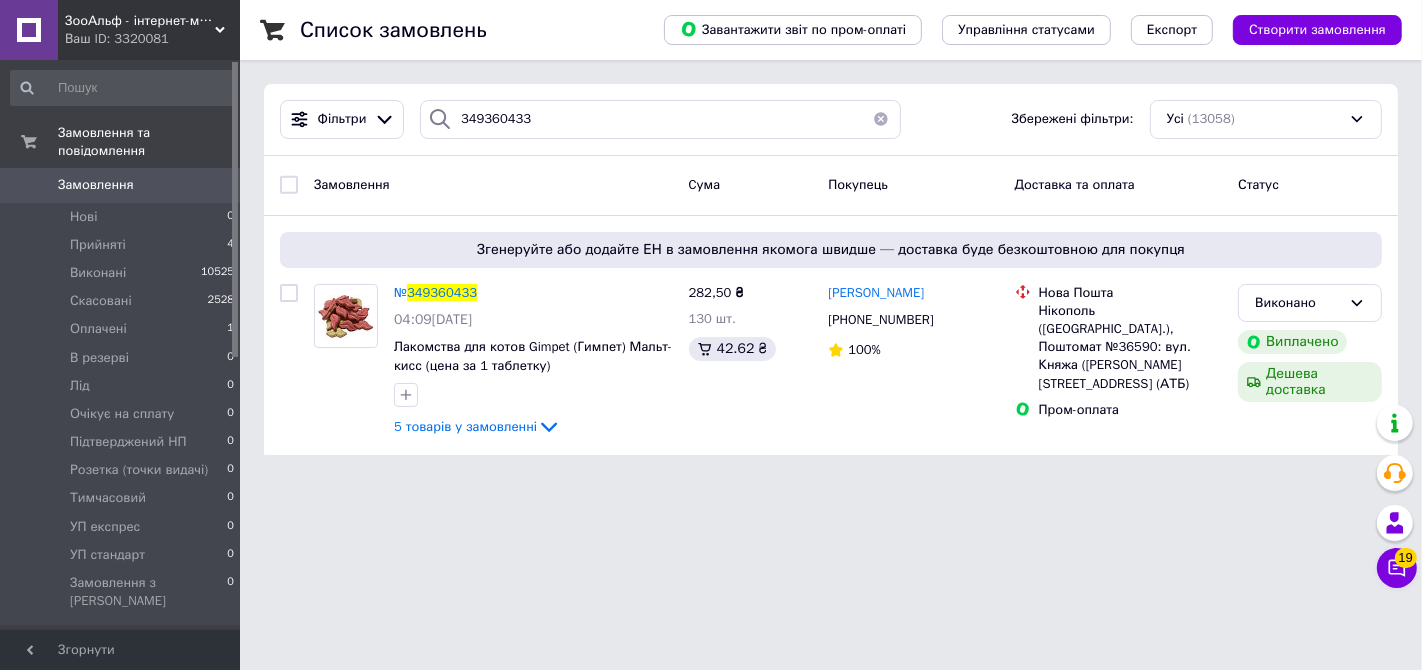 click on "ЗооАльф - інтернет-магазин зоотоварів [DOMAIN_NAME] Ваш ID: 3320081 Сайт ЗооАльф - інтернет-магазин зоотовар... Кабінет покупця Перевірити стан системи Сторінка на порталі Довідка Вийти Замовлення та повідомлення Замовлення 0 Нові 0 Прийняті 4 Виконані 10525 Скасовані 2528 Оплачені 1 В резерві 0 Лід 0 Очікує на сплату 0 Підтверджений НП  0 Розетка (точки видачі) 0 Тимчасовий 0 УП експрес 0 УП стандарт 0 Замовлення з Розетки 0 Повідомлення 0 Товари та послуги Сповіщення 13 61 Показники роботи компанії Панель управління Відгуки   19" at bounding box center [711, 239] 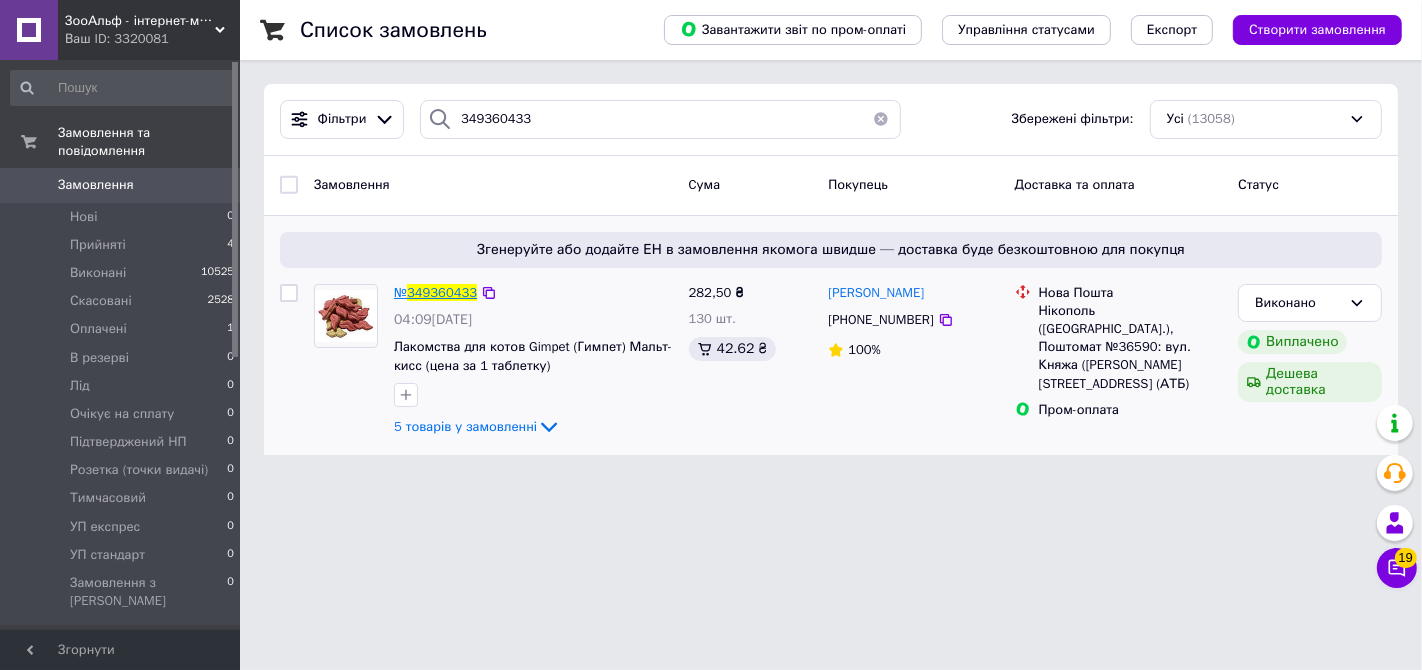 click on "349360433" at bounding box center (442, 292) 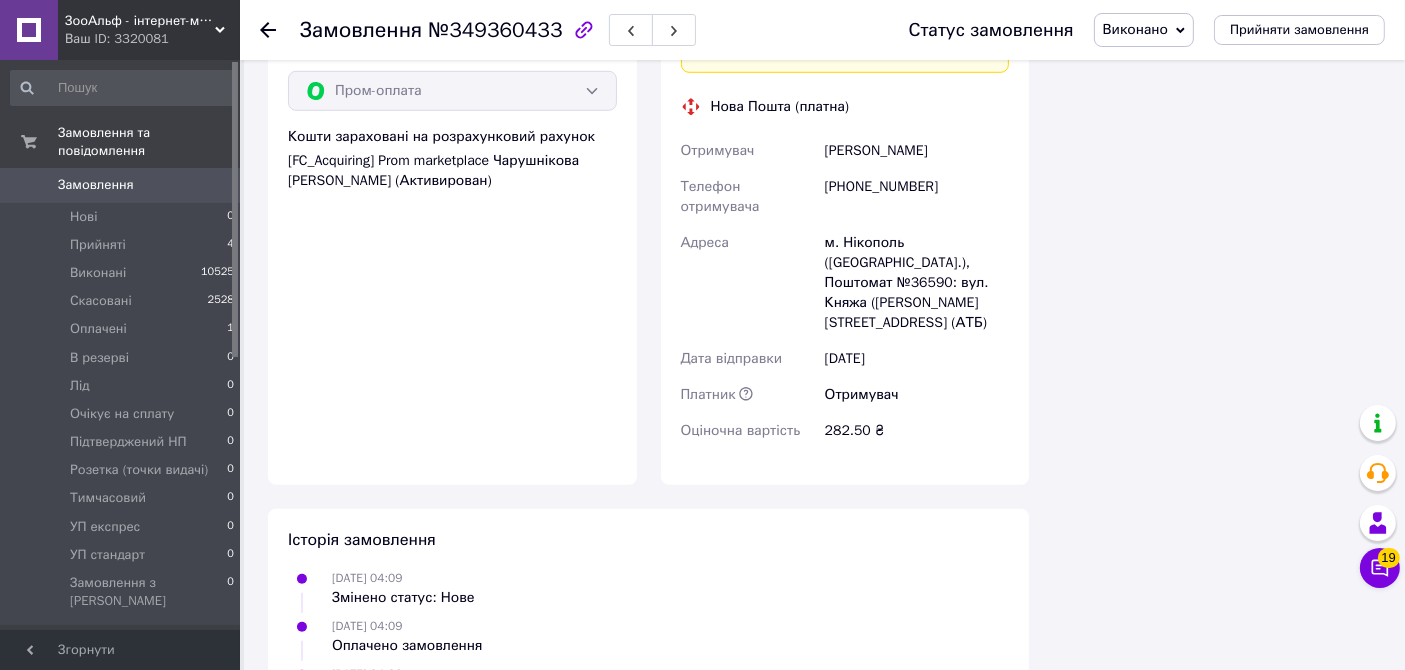 scroll, scrollTop: 1386, scrollLeft: 0, axis: vertical 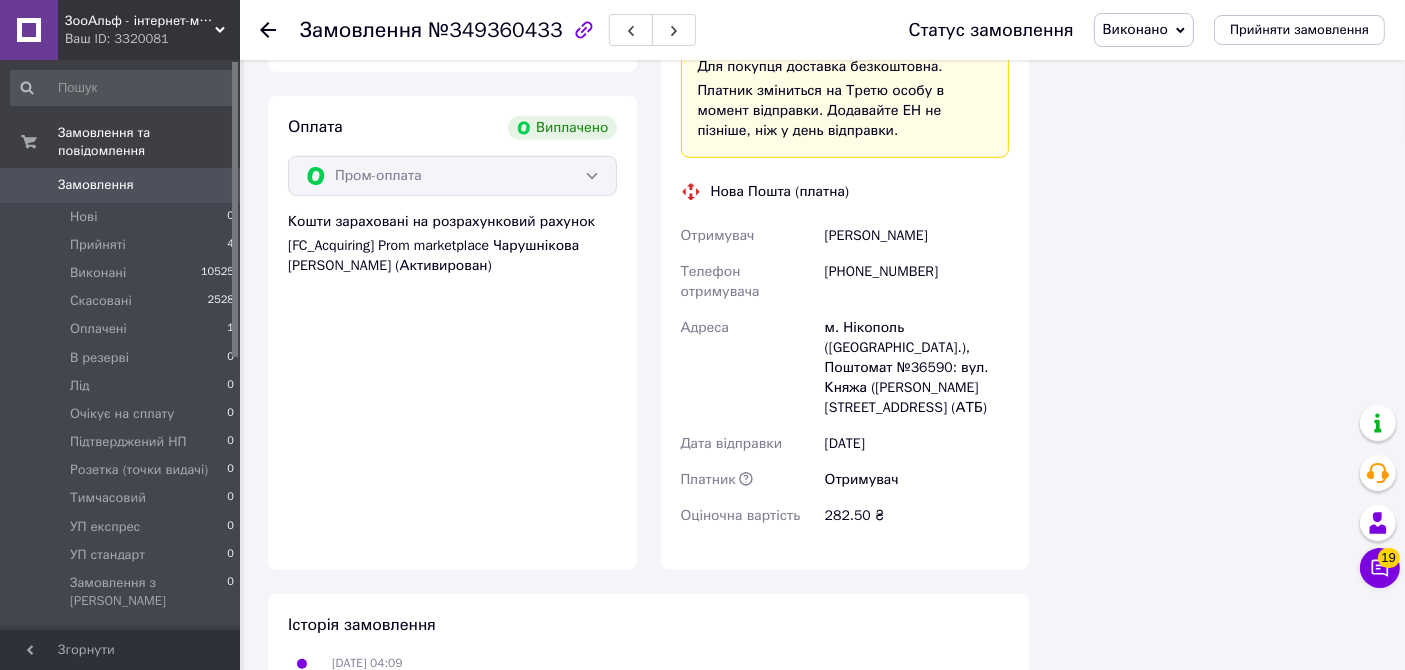 click 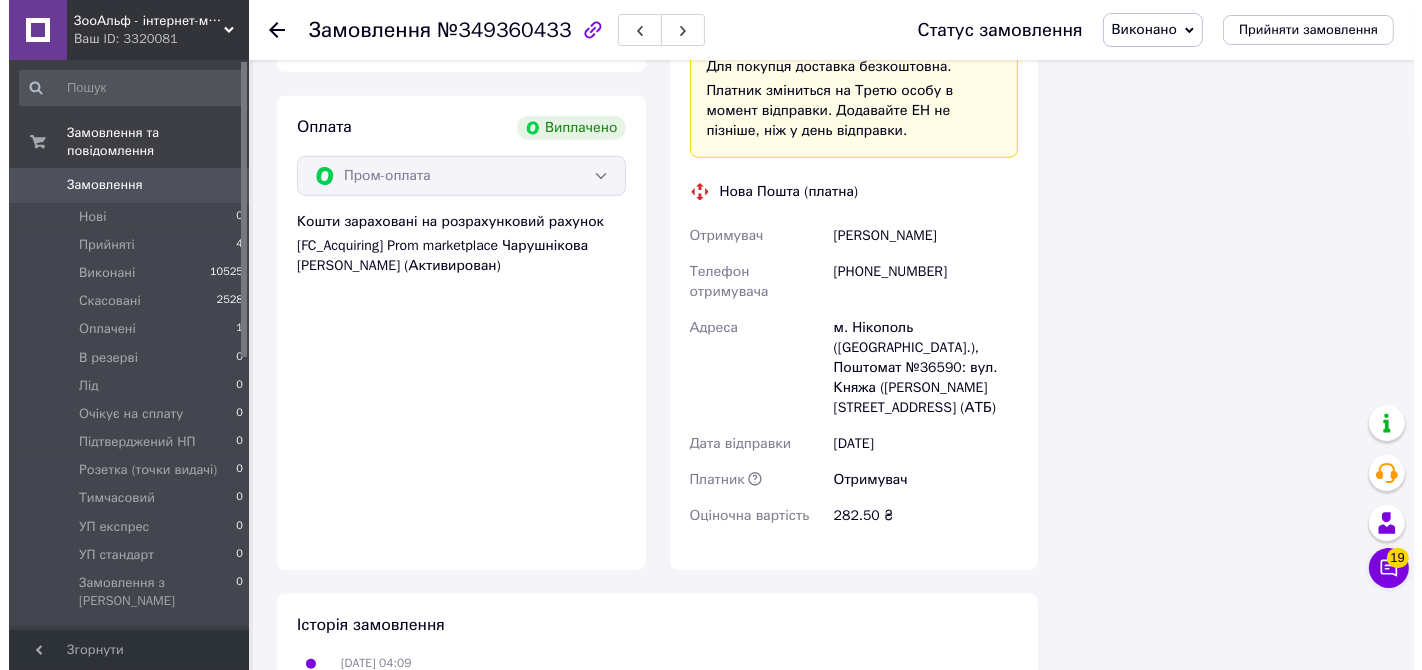 scroll, scrollTop: 0, scrollLeft: 0, axis: both 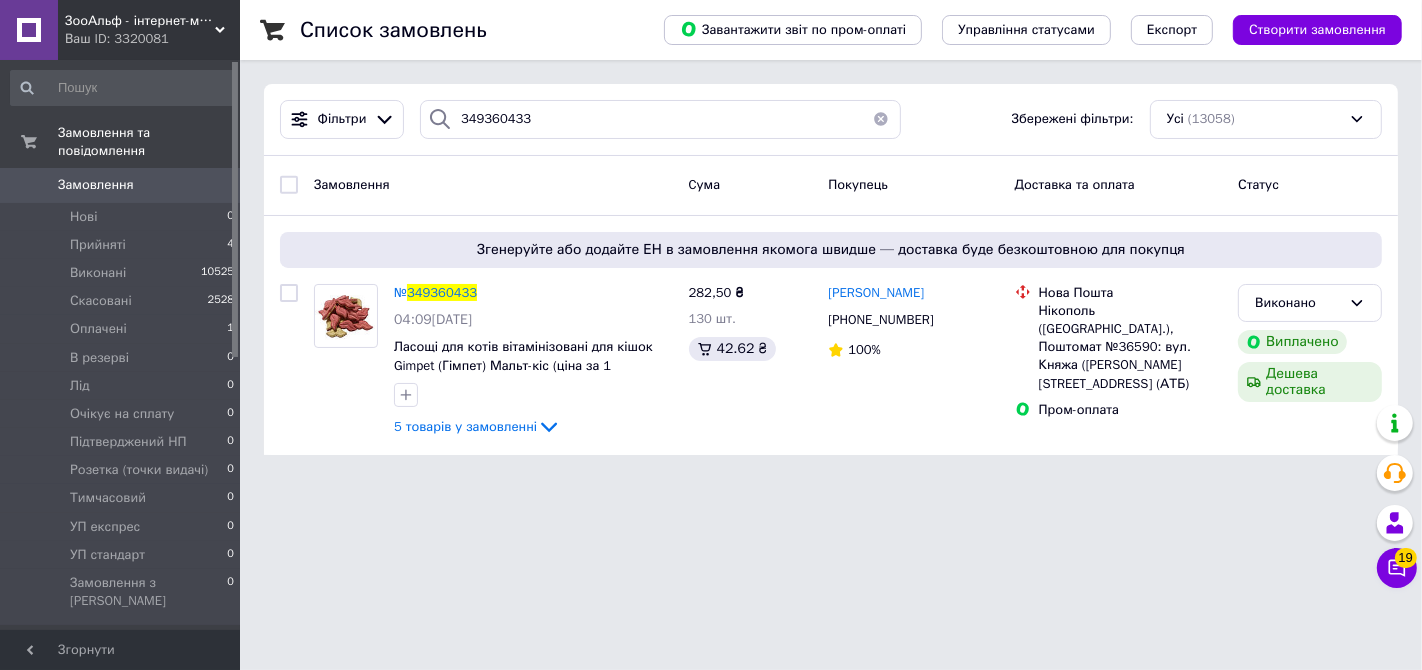 click on "ЗооАльф - інтернет-магазин зоотоварів [DOMAIN_NAME] Ваш ID: 3320081 Сайт ЗооАльф - інтернет-магазин зоотовар... Кабінет покупця Перевірити стан системи Сторінка на порталі Довідка Вийти Замовлення та повідомлення Замовлення 0 Нові 0 Прийняті 4 Виконані 10525 Скасовані 2528 Оплачені 1 В резерві 0 Лід 0 Очікує на сплату 0 Підтверджений НП  0 Розетка (точки видачі) 0 Тимчасовий 0 УП експрес 0 УП стандарт 0 Замовлення з Розетки 0 Повідомлення 0 Товари та послуги Сповіщення 13 61 Показники роботи компанії Панель управління Відгуки   19" at bounding box center [711, 239] 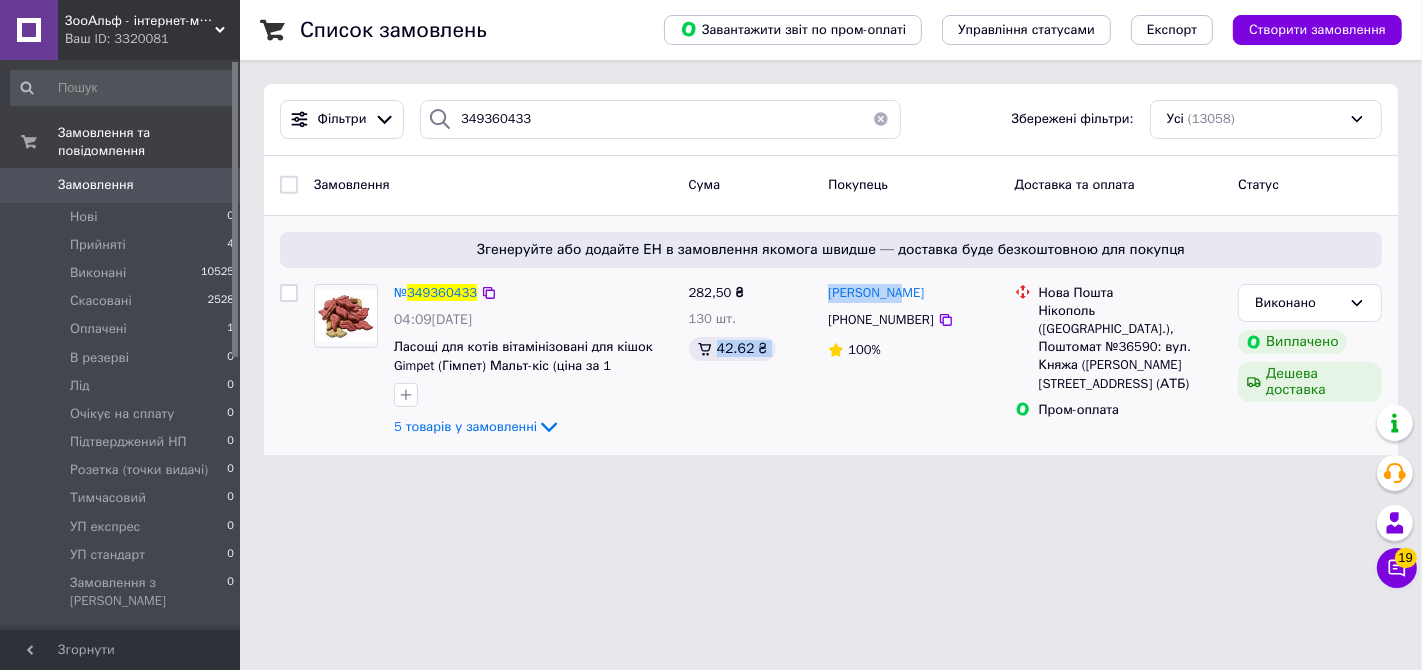 drag, startPoint x: 819, startPoint y: 304, endPoint x: 867, endPoint y: 325, distance: 52.392746 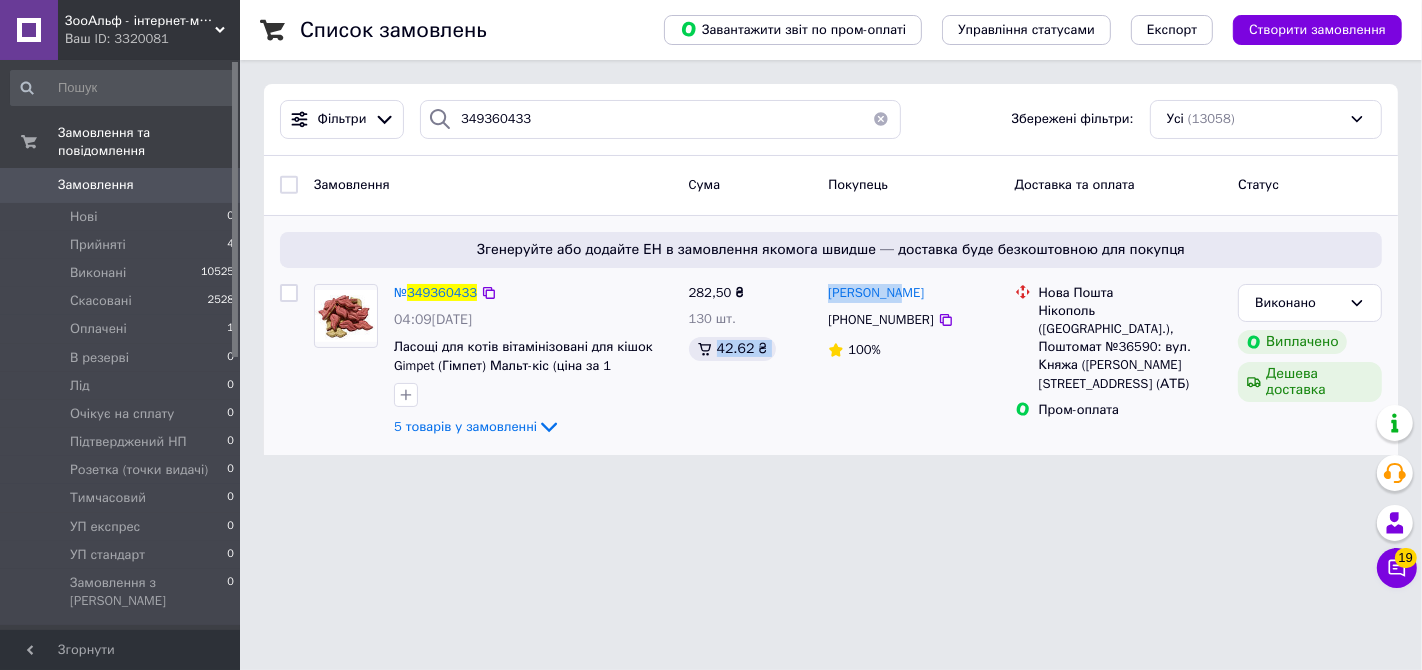 click on "№  349360433 04:09[DATE] Ласощі для котів вітамінізовані для кішок Gimpet (Гімпет) Мальт-кіс (ціна за 1 таблетку) 5 товарів у замовленні 282,50 ₴ 130 шт. 42.62 ₴ [PERSON_NAME] [PHONE_NUMBER] 100% Нова Пошта Нікополь ([GEOGRAPHIC_DATA].), Поштомат №36590: вул. [STREET_ADDRESS][PERSON_NAME] (АТБ) Пром-оплата [PERSON_NAME] Дешева доставка" at bounding box center (831, 362) 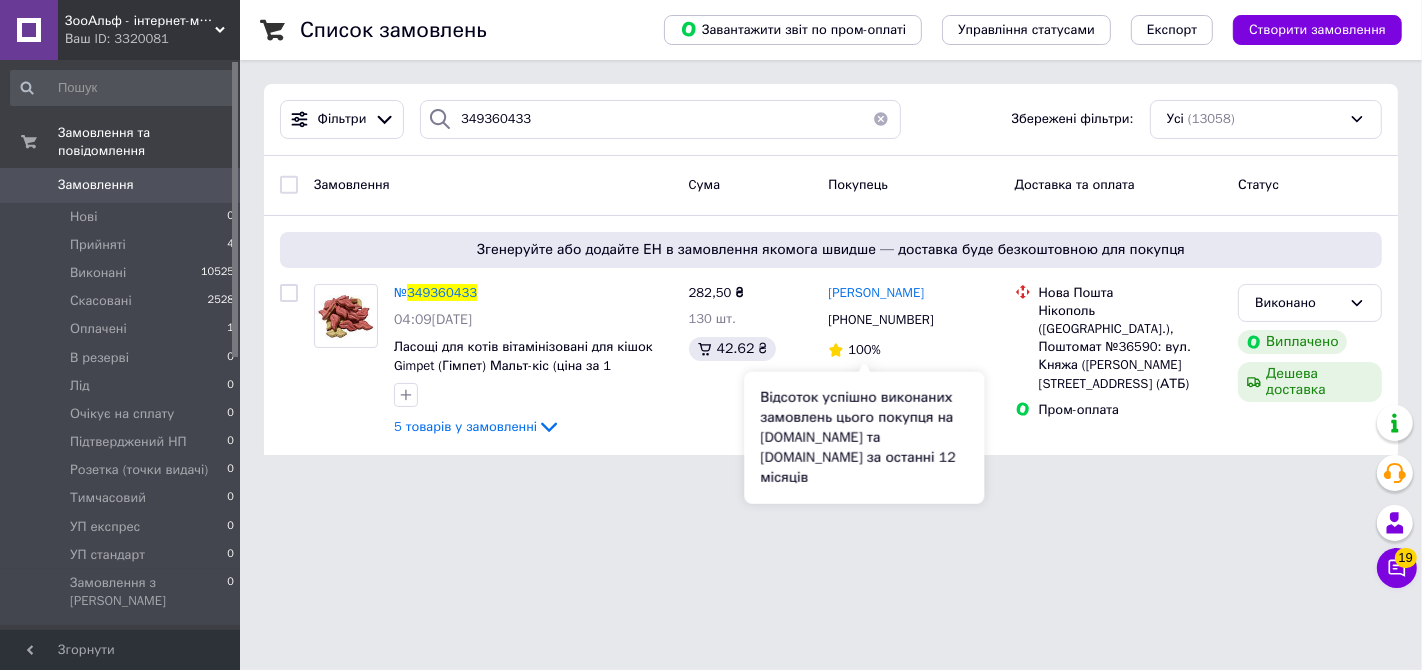 click on "Відсоток успішно виконаних замовлень цього покупця на [DOMAIN_NAME] та [DOMAIN_NAME] за останні 12 місяців" at bounding box center [864, 438] 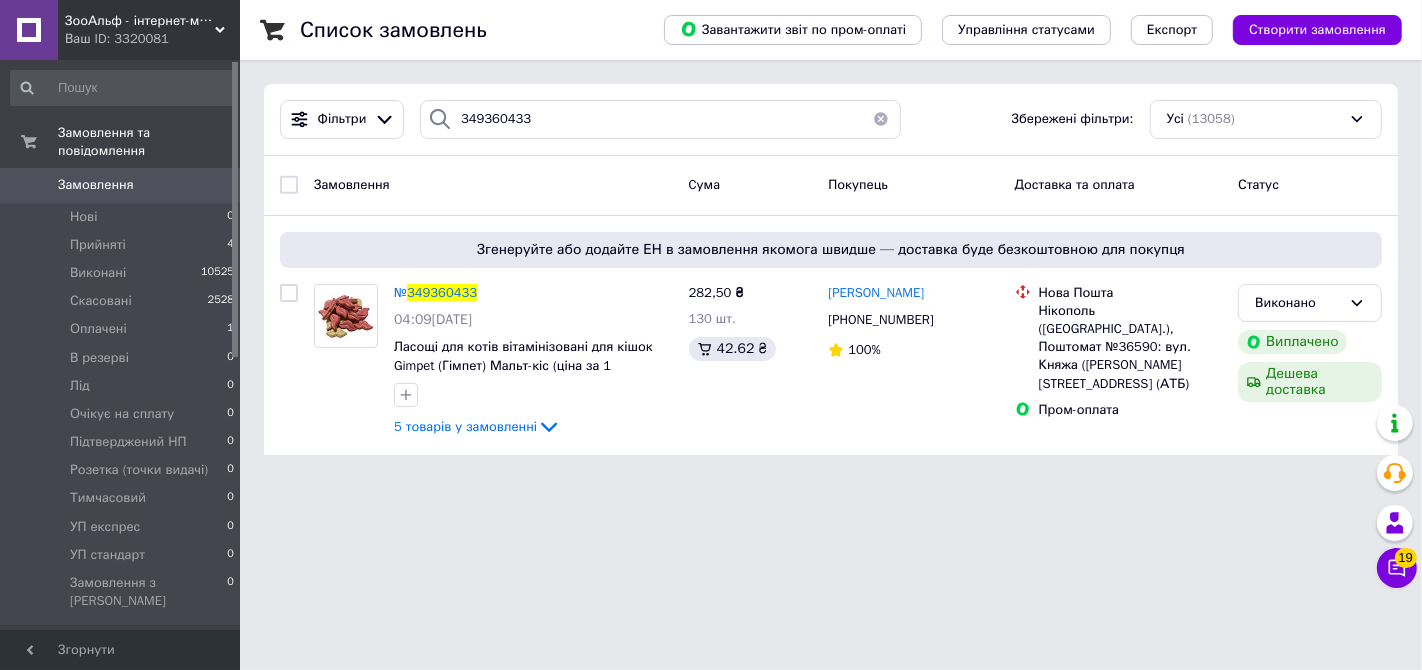click on "ЗооАльф - інтернет-магазин зоотоварів [DOMAIN_NAME] Ваш ID: 3320081 Сайт ЗооАльф - інтернет-магазин зоотовар... Кабінет покупця Перевірити стан системи Сторінка на порталі Довідка Вийти Замовлення та повідомлення Замовлення 0 Нові 0 Прийняті 4 Виконані 10525 Скасовані 2528 Оплачені 1 В резерві 0 Лід 0 Очікує на сплату 0 Підтверджений НП  0 Розетка (точки видачі) 0 Тимчасовий 0 УП експрес 0 УП стандарт 0 Замовлення з Розетки 0 Повідомлення 0 Товари та послуги Сповіщення 13 61 Показники роботи компанії Панель управління Відгуки   19" at bounding box center (711, 239) 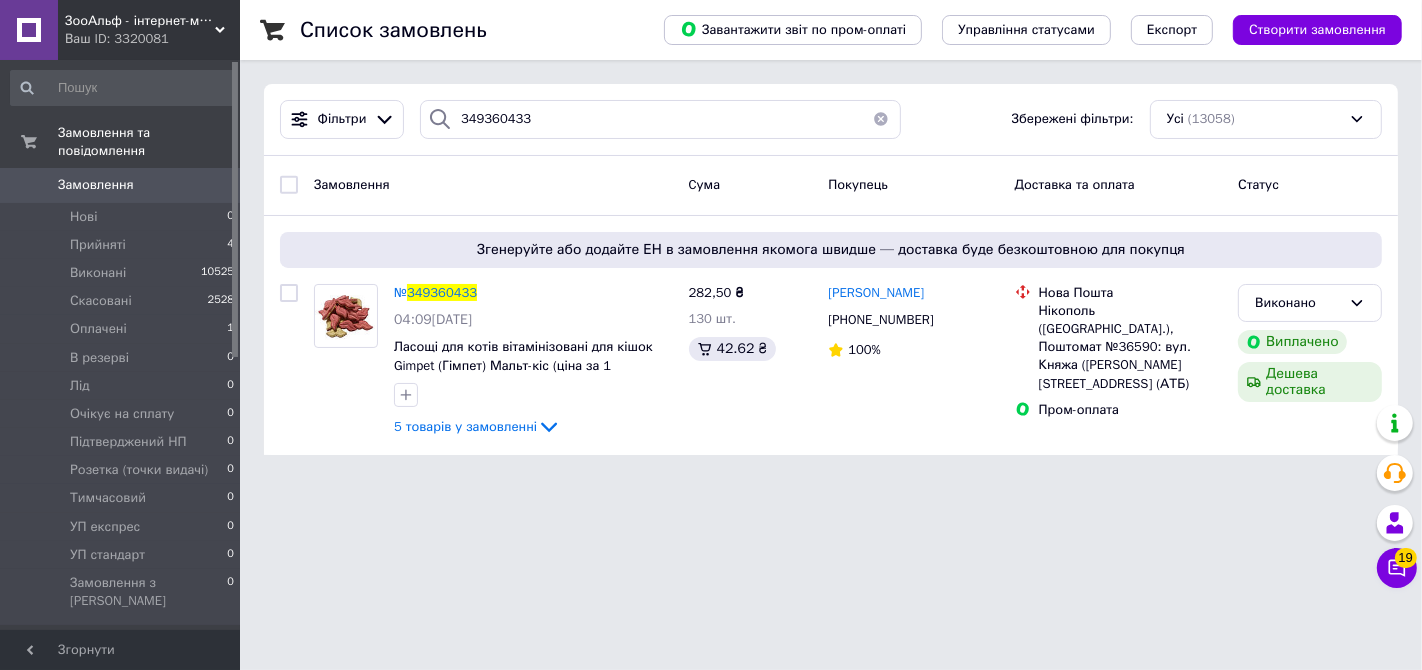 click on "ЗооАльф - інтернет-магазин зоотоварів [DOMAIN_NAME] Ваш ID: 3320081 Сайт ЗооАльф - інтернет-магазин зоотовар... Кабінет покупця Перевірити стан системи Сторінка на порталі Довідка Вийти Замовлення та повідомлення Замовлення 0 Нові 0 Прийняті 4 Виконані 10525 Скасовані 2528 Оплачені 1 В резерві 0 Лід 0 Очікує на сплату 0 Підтверджений НП  0 Розетка (точки видачі) 0 Тимчасовий 0 УП експрес 0 УП стандарт 0 Замовлення з Розетки 0 Повідомлення 0 Товари та послуги Сповіщення 13 61 Показники роботи компанії Панель управління Відгуки   19" at bounding box center [711, 239] 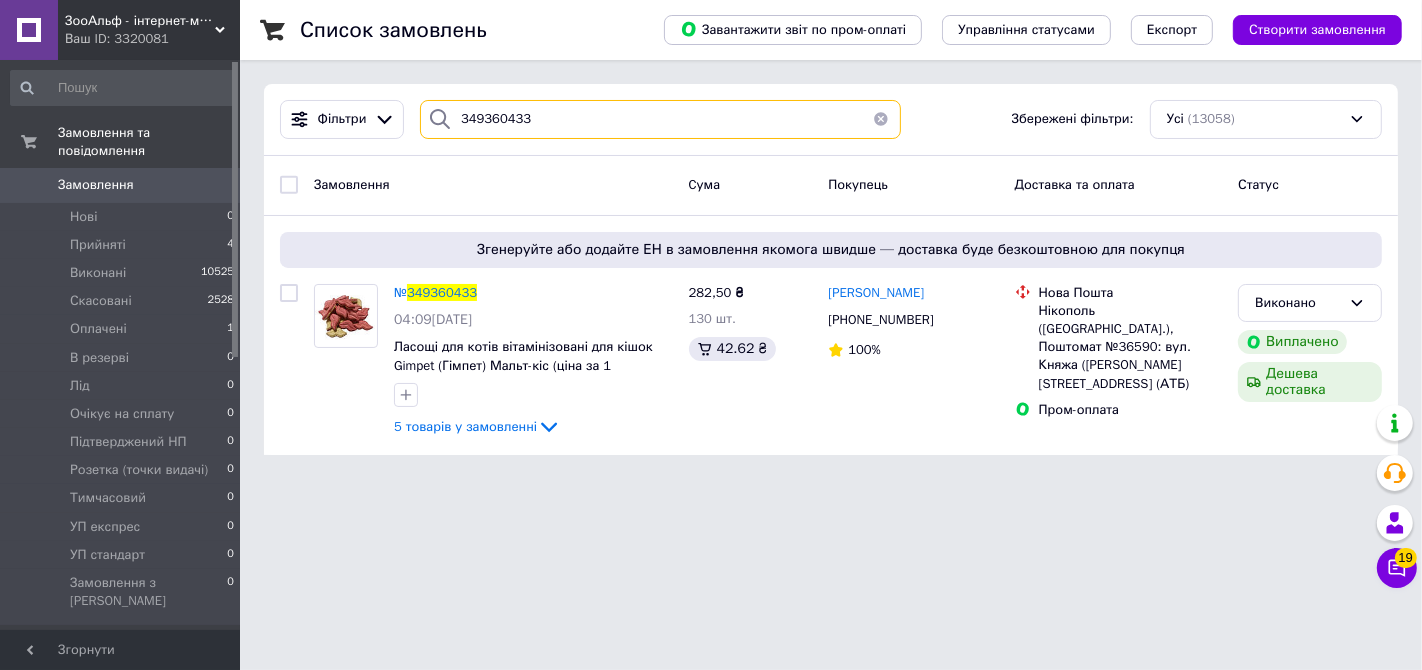 drag, startPoint x: 567, startPoint y: 129, endPoint x: 445, endPoint y: 107, distance: 123.967735 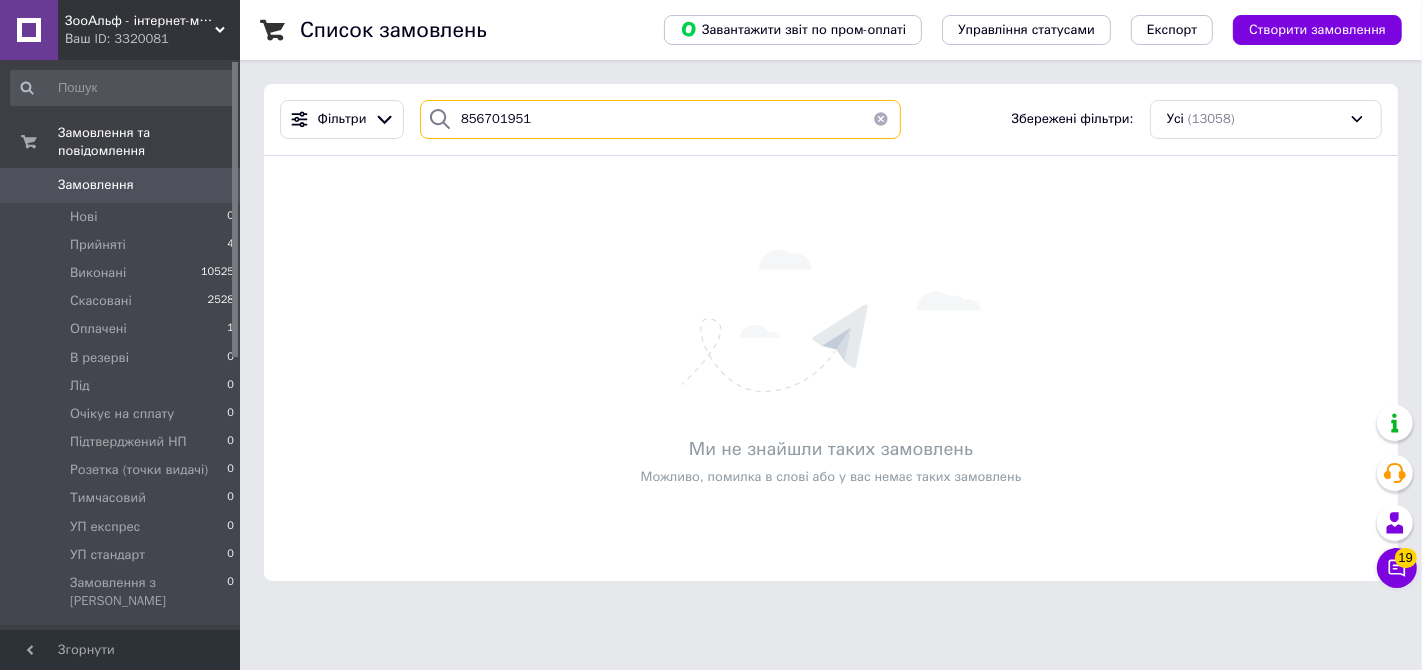 drag, startPoint x: 532, startPoint y: 123, endPoint x: 451, endPoint y: 130, distance: 81.3019 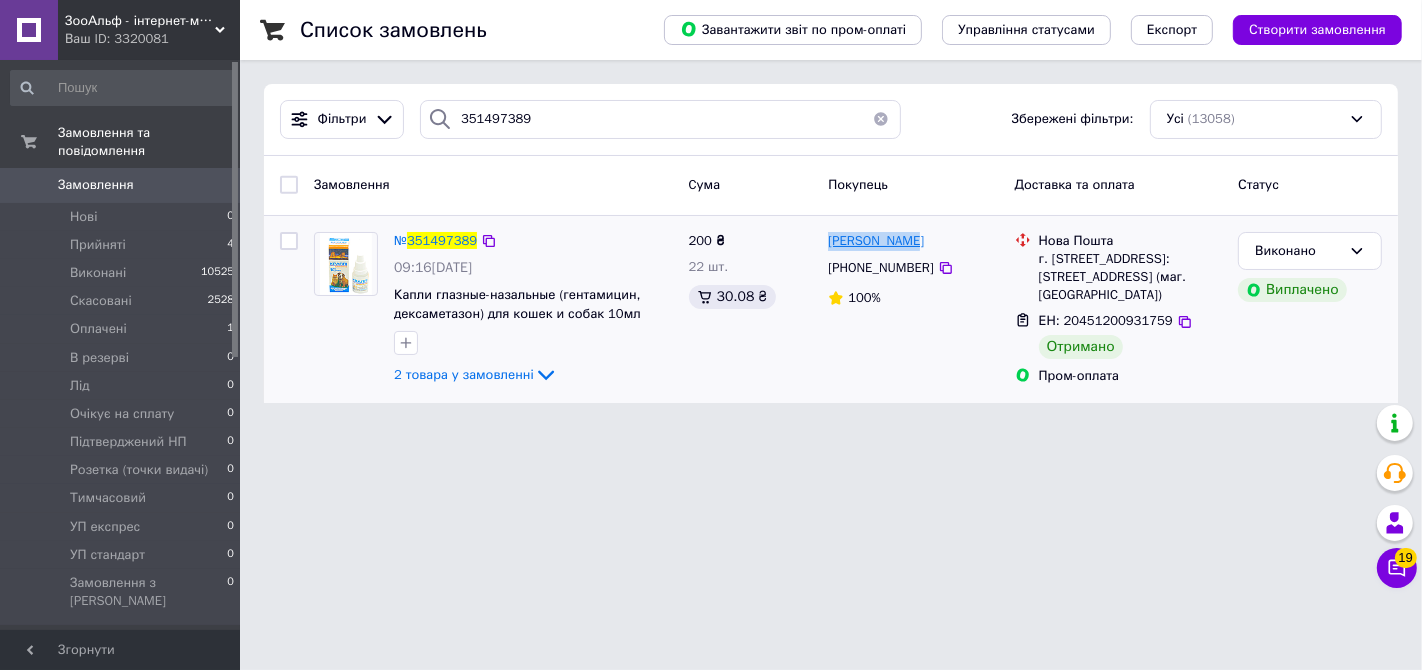 drag, startPoint x: 828, startPoint y: 243, endPoint x: 901, endPoint y: 244, distance: 73.00685 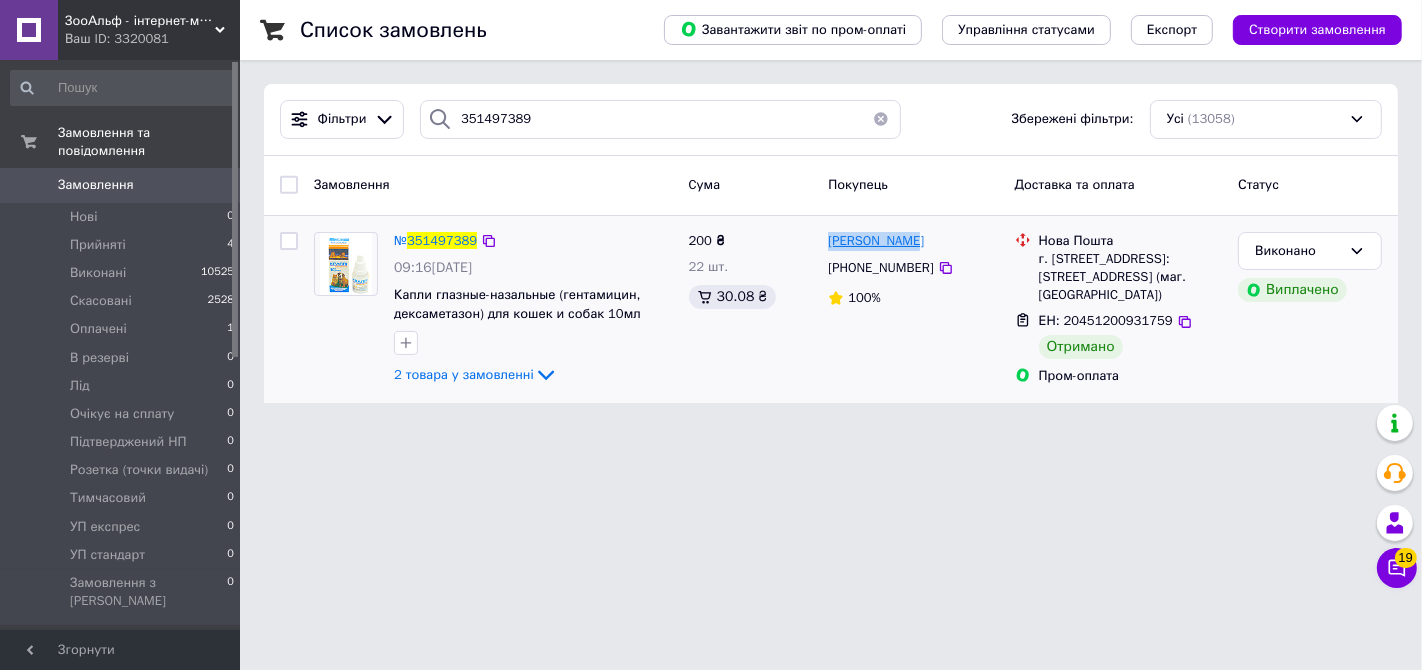 click on "[PERSON_NAME] [PHONE_NUMBER] 100%" at bounding box center (913, 310) 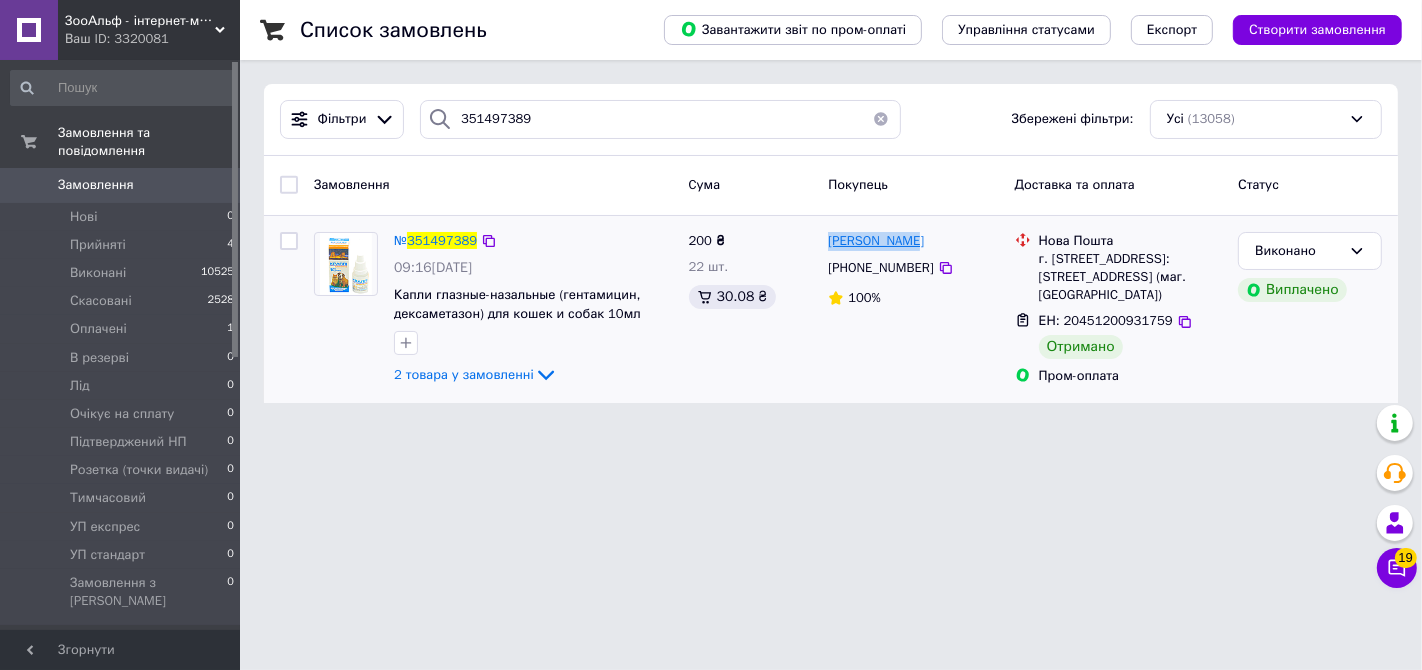 copy on "[PERSON_NAME]" 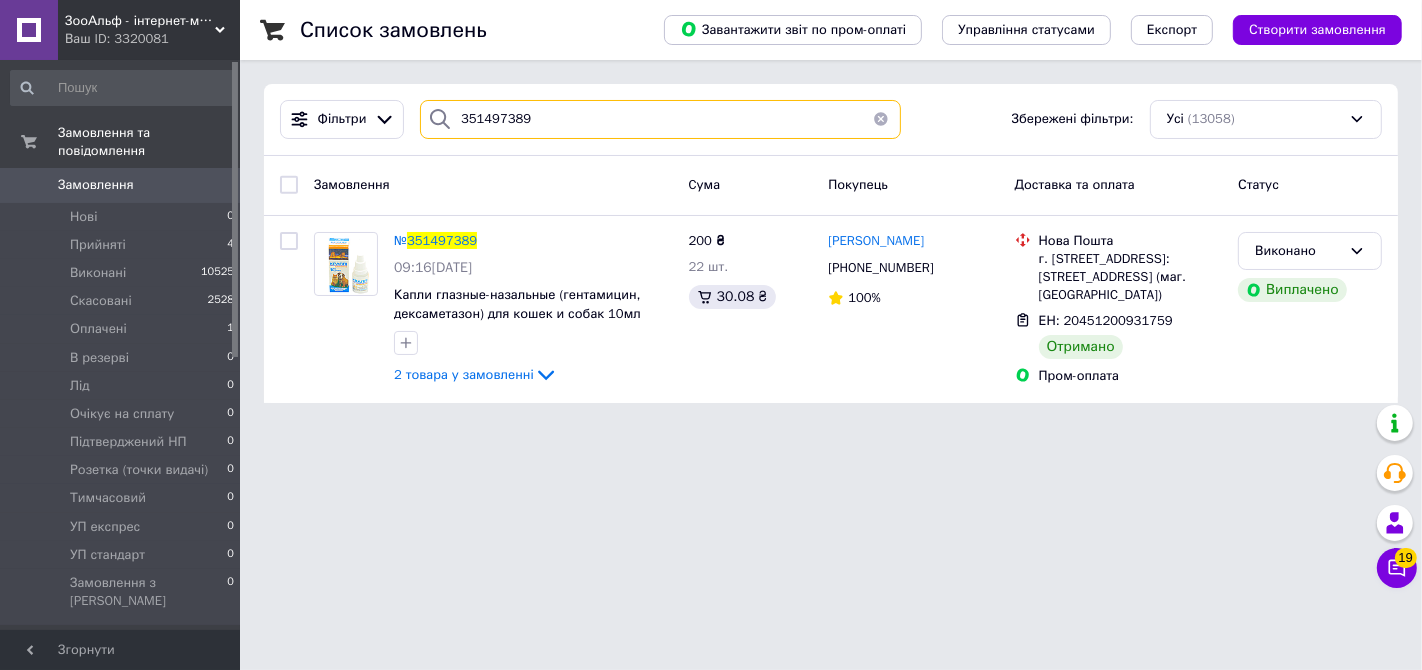 drag, startPoint x: 540, startPoint y: 119, endPoint x: 452, endPoint y: 119, distance: 88 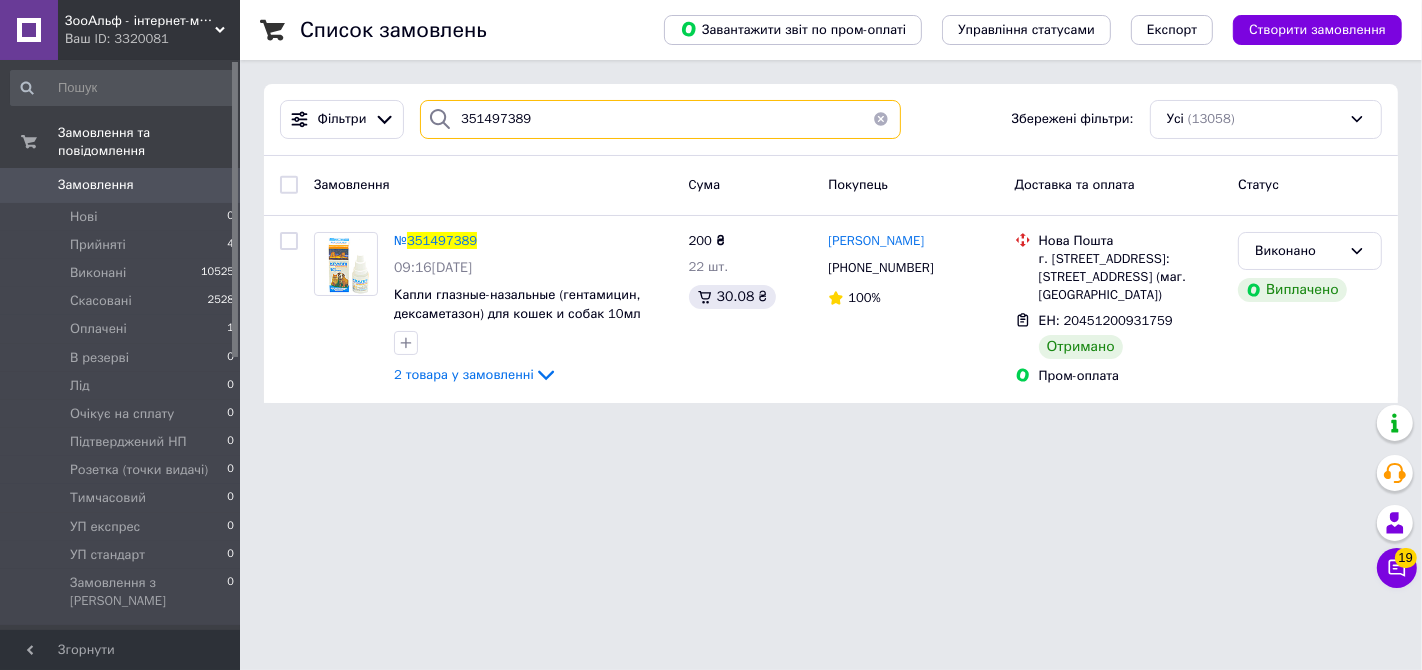 paste on "0668342" 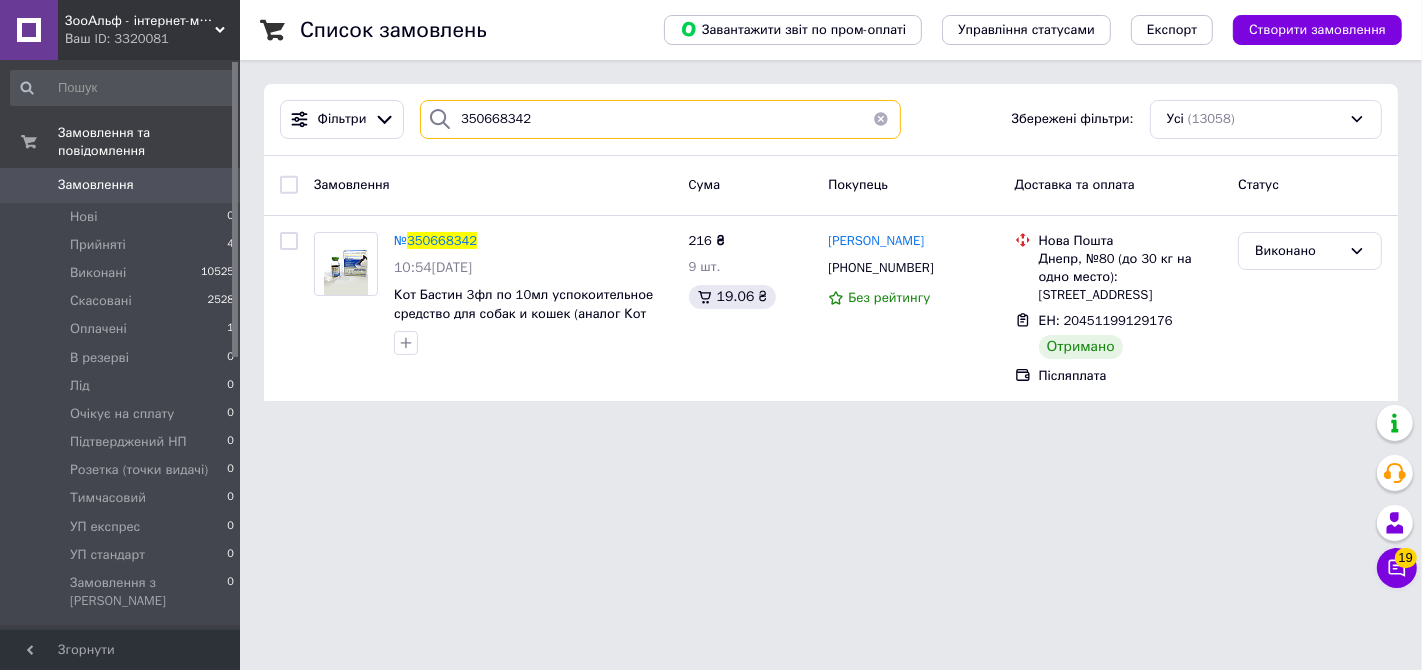 drag, startPoint x: 528, startPoint y: 119, endPoint x: 425, endPoint y: 123, distance: 103.077644 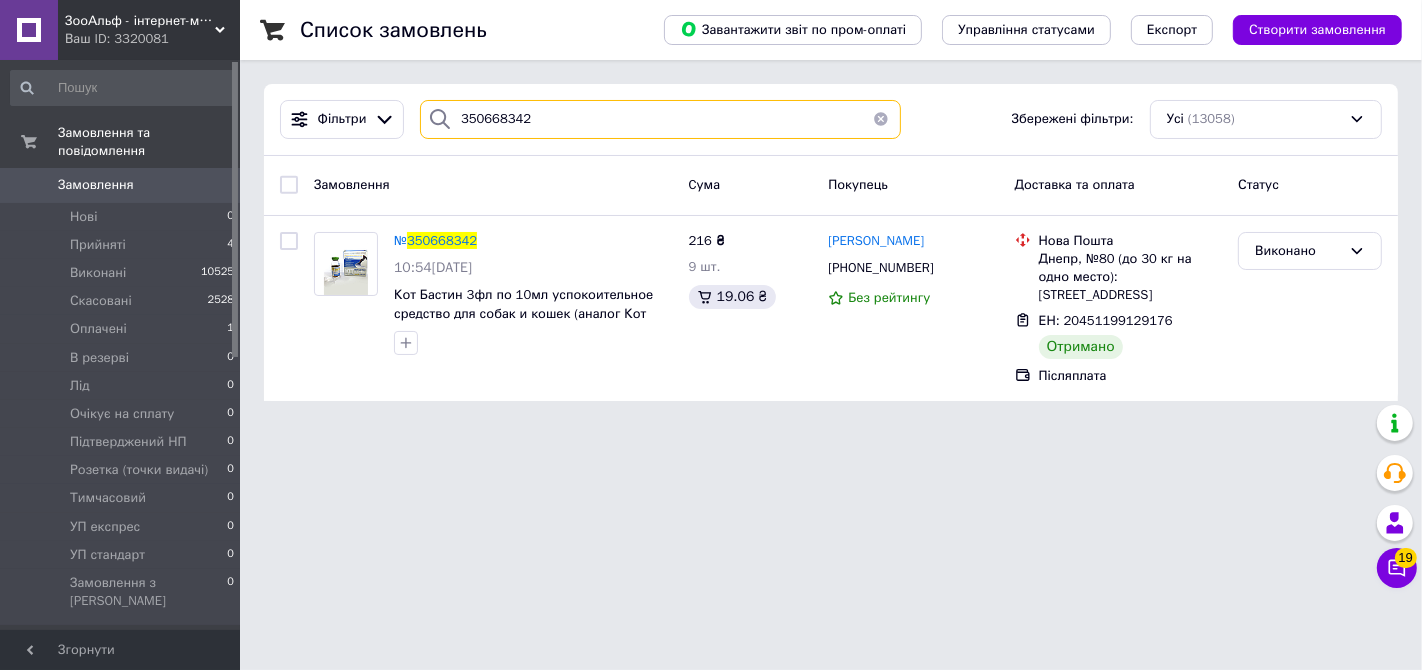 paste on "1114331" 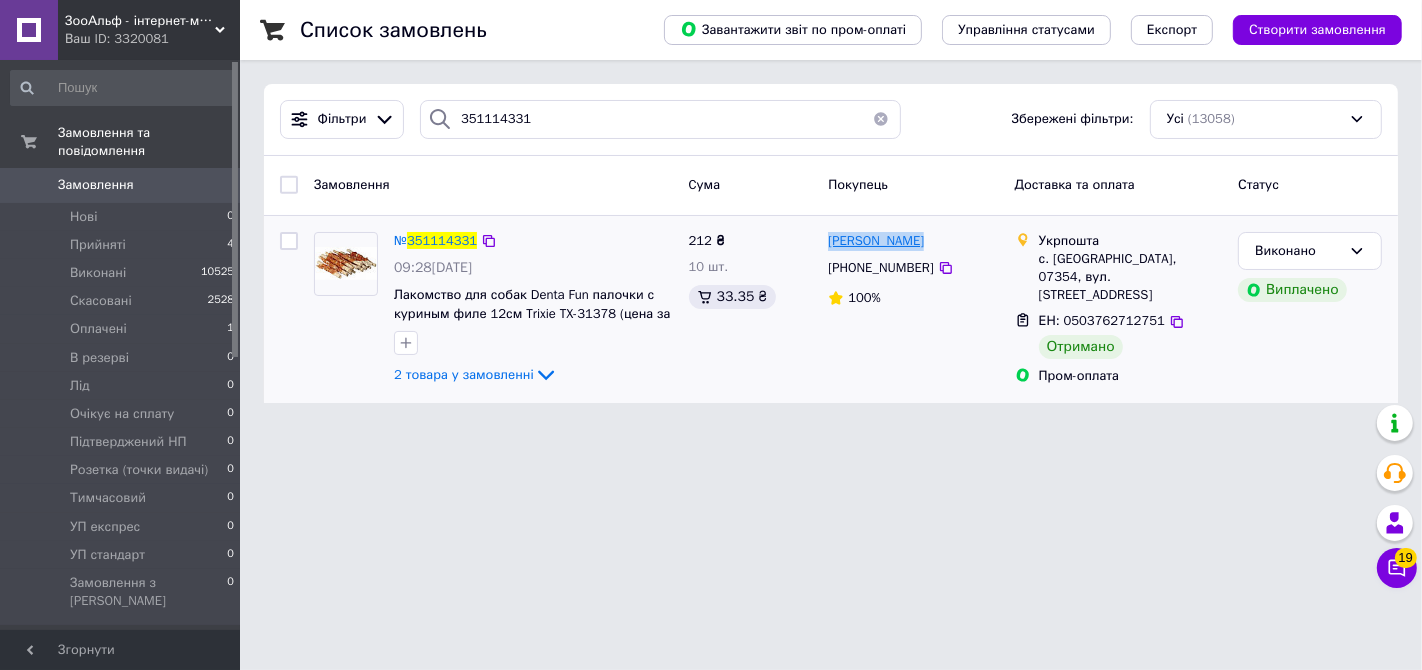 drag, startPoint x: 925, startPoint y: 244, endPoint x: 831, endPoint y: 247, distance: 94.04786 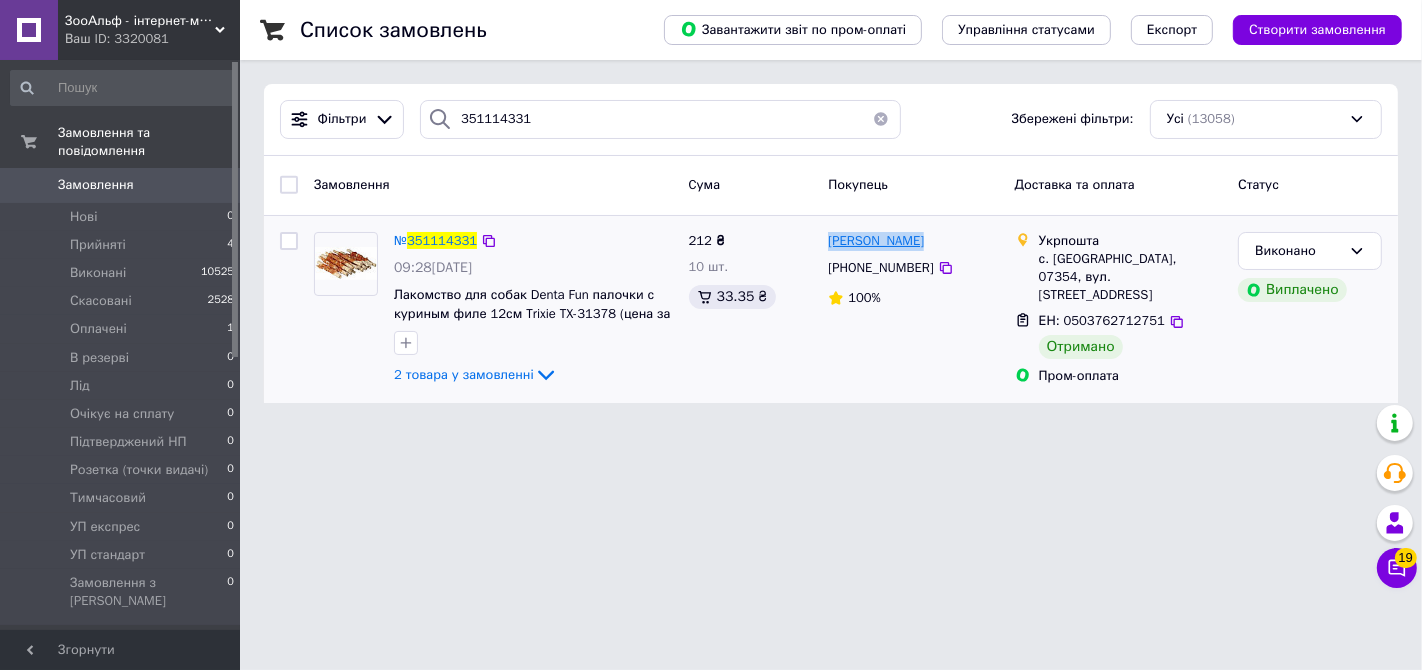 click on "[PERSON_NAME]" at bounding box center (913, 241) 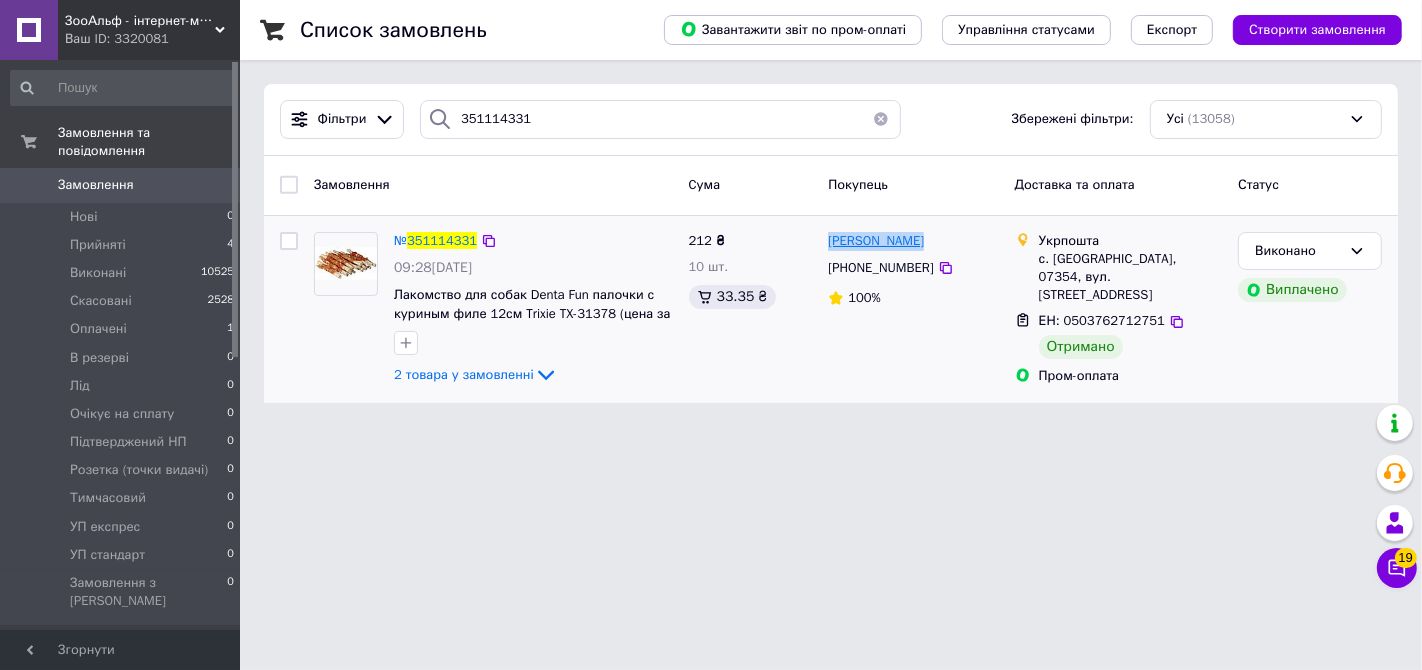copy on "[PERSON_NAME]" 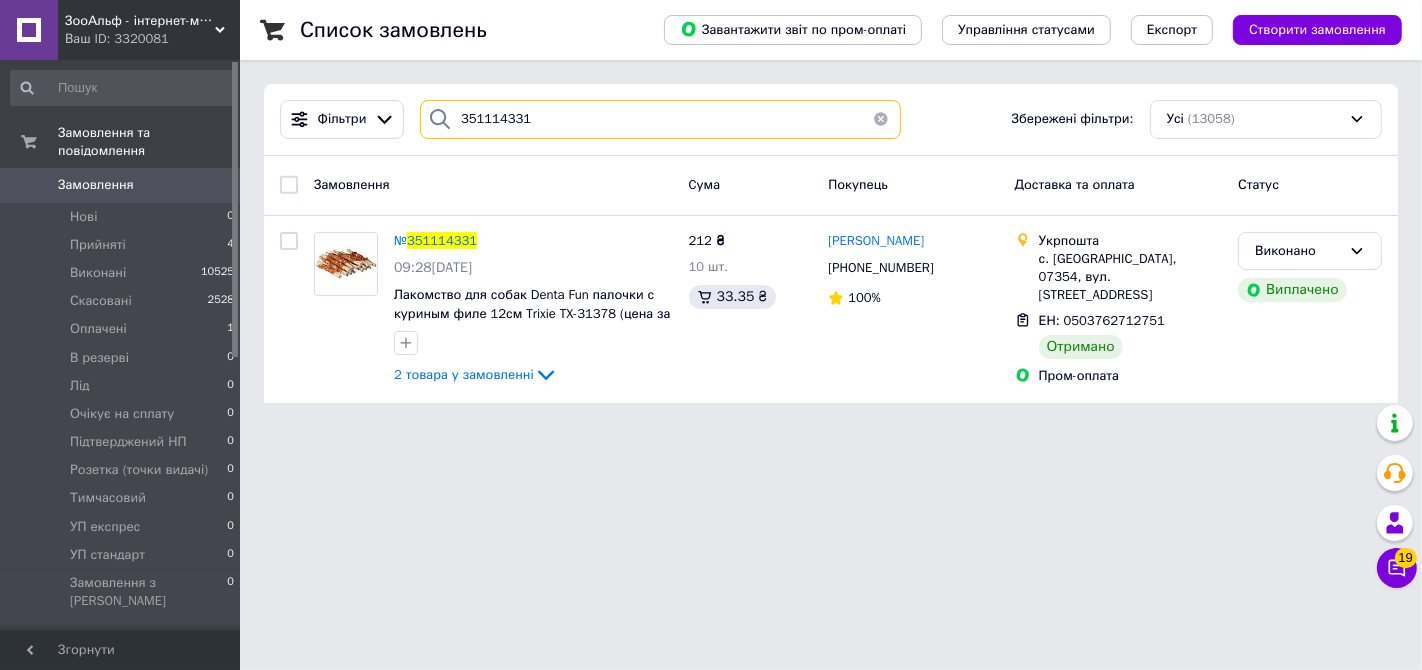drag, startPoint x: 558, startPoint y: 128, endPoint x: 435, endPoint y: 118, distance: 123.40584 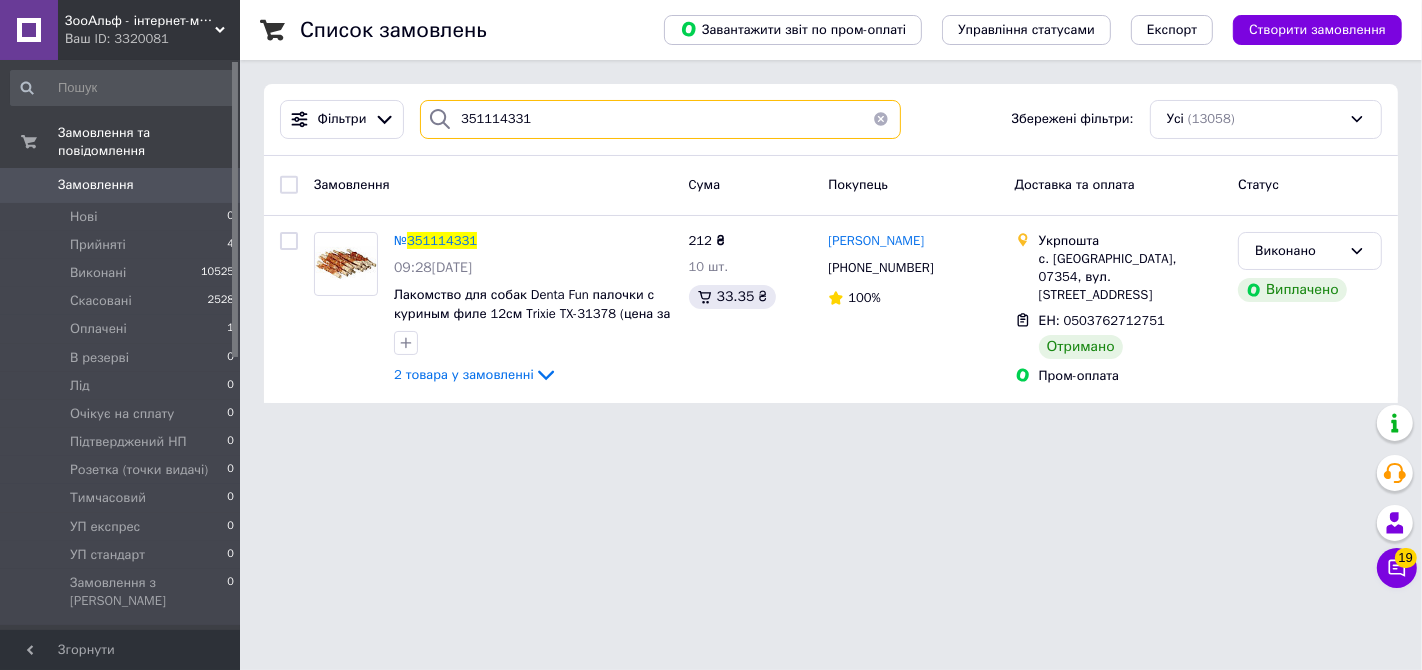 paste on "580732" 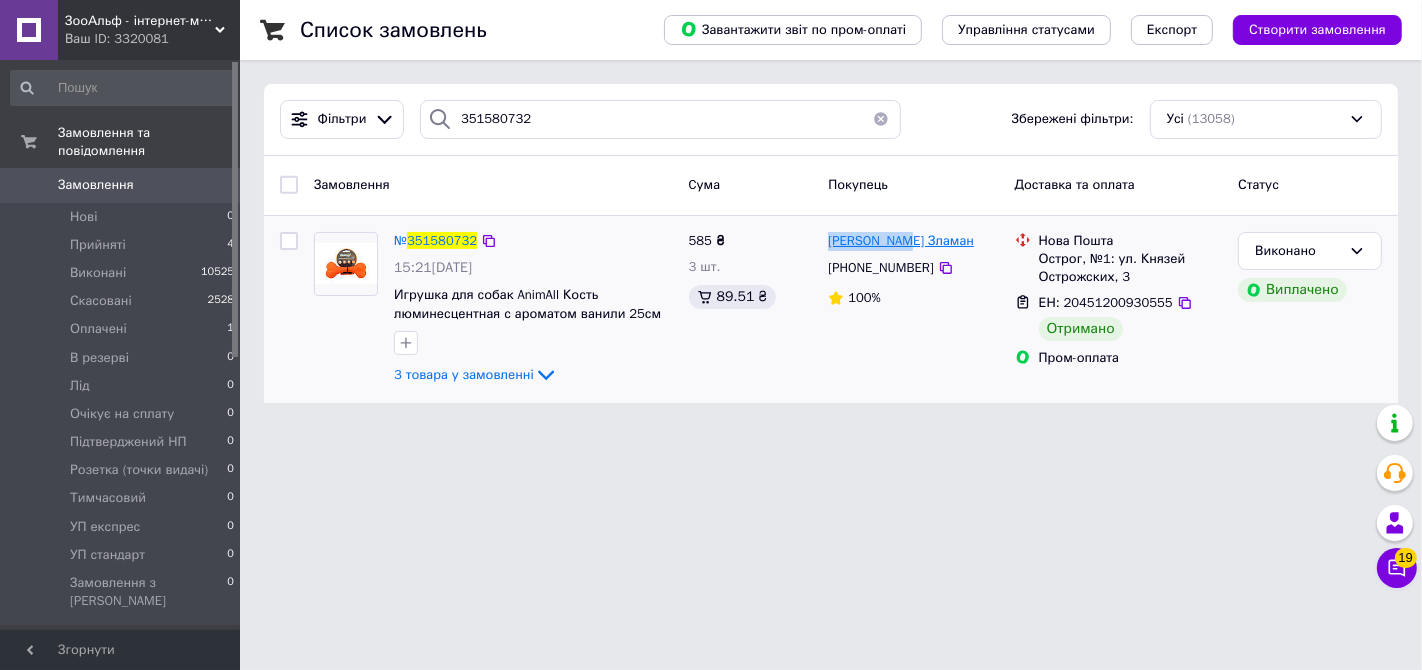 drag, startPoint x: 904, startPoint y: 241, endPoint x: 828, endPoint y: 244, distance: 76.05919 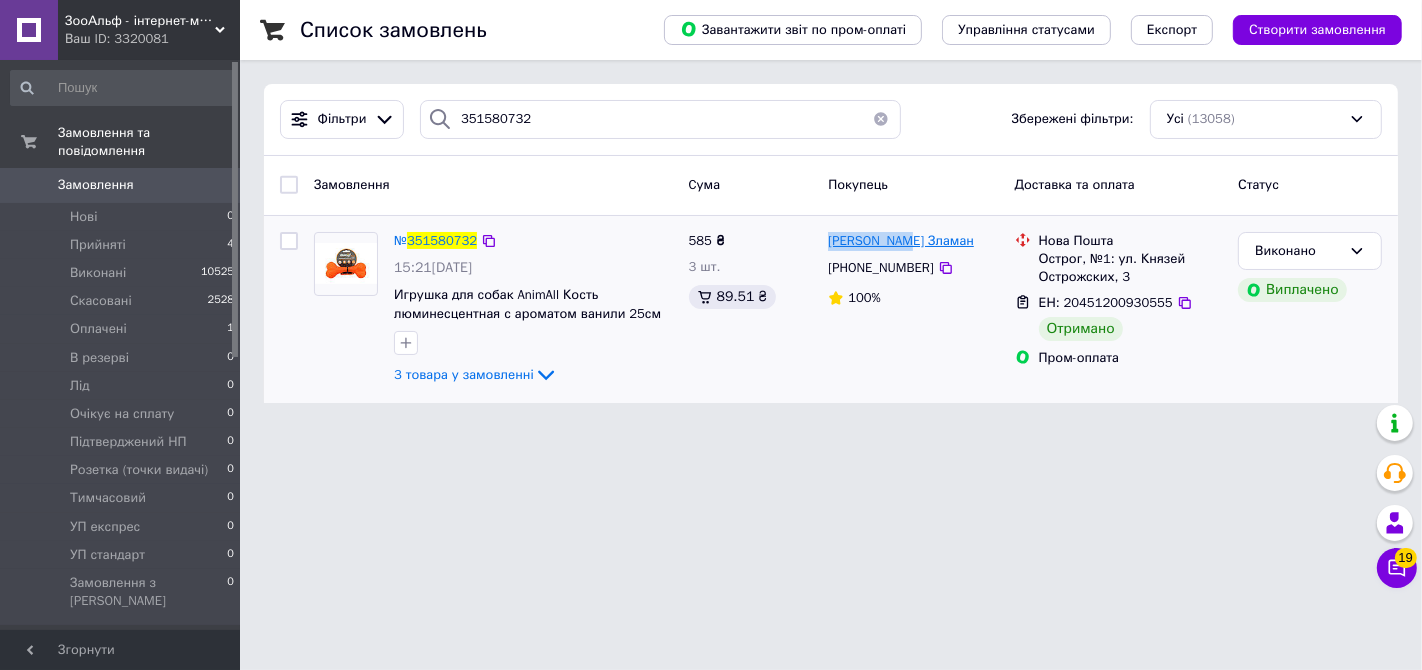 click on "[PERSON_NAME] Зламан" at bounding box center [913, 241] 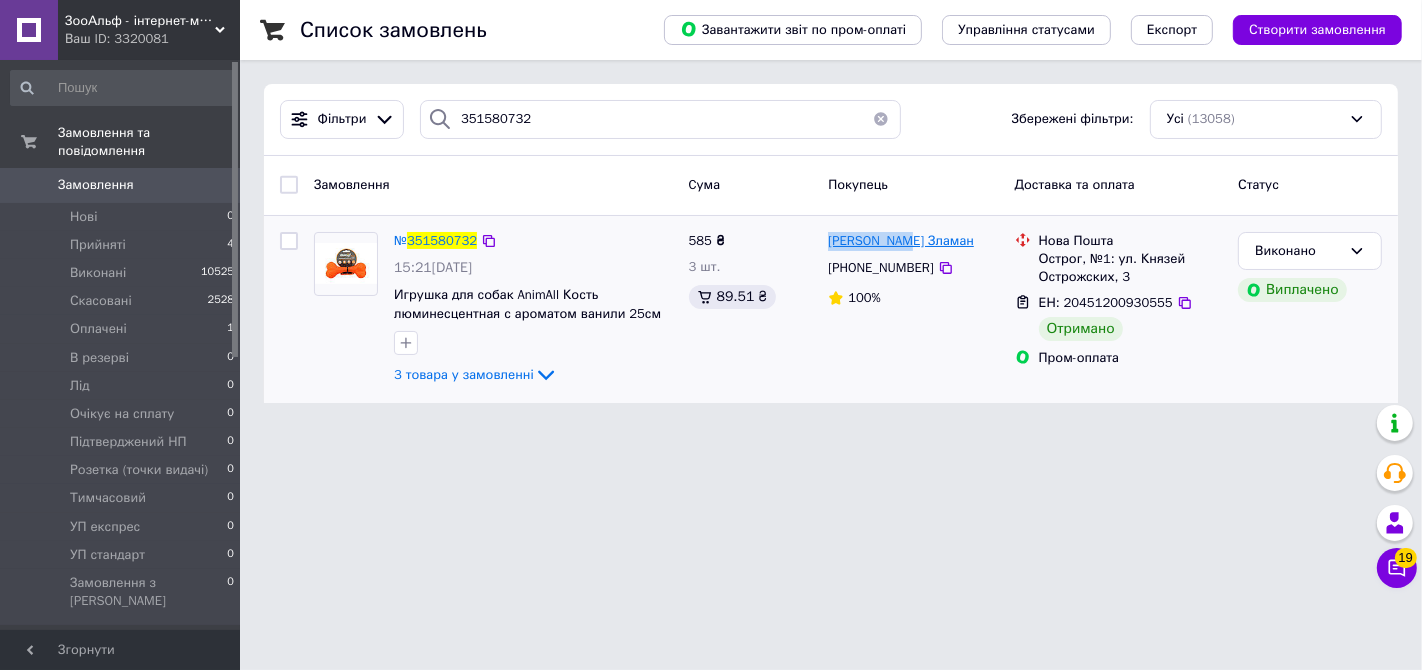 copy on "[PERSON_NAME] Зламан" 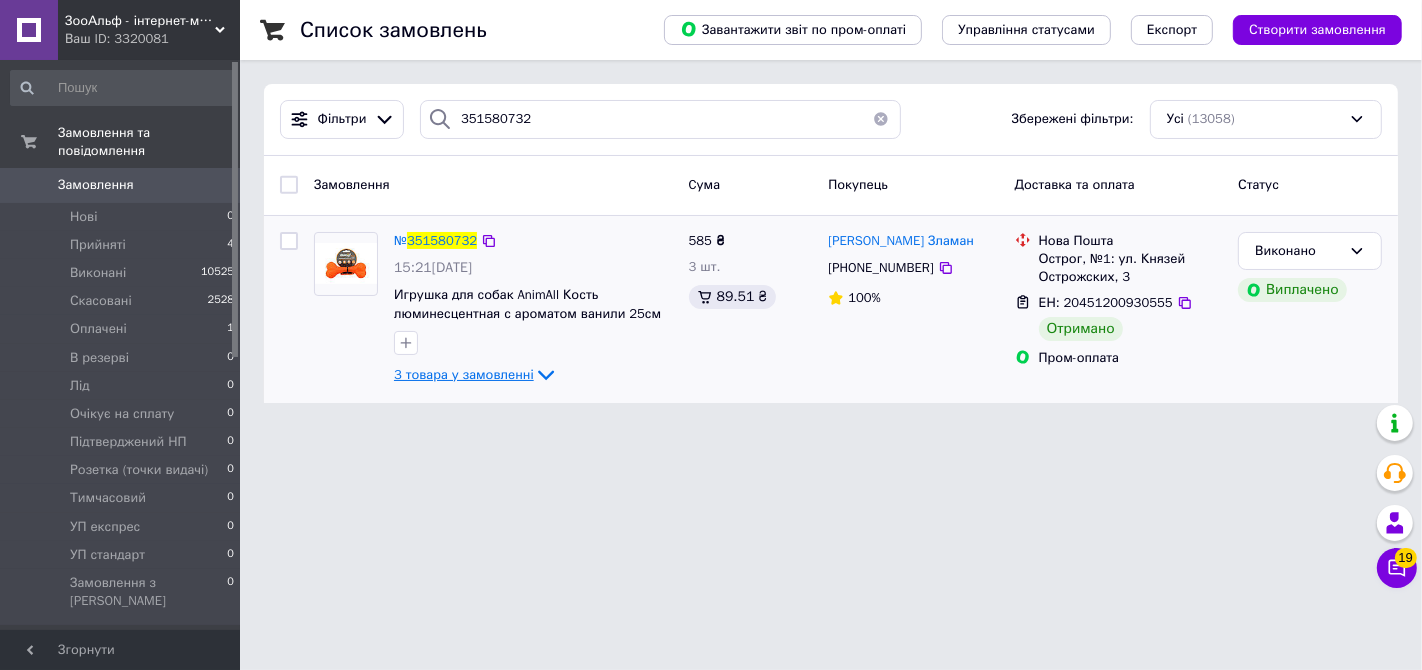 click 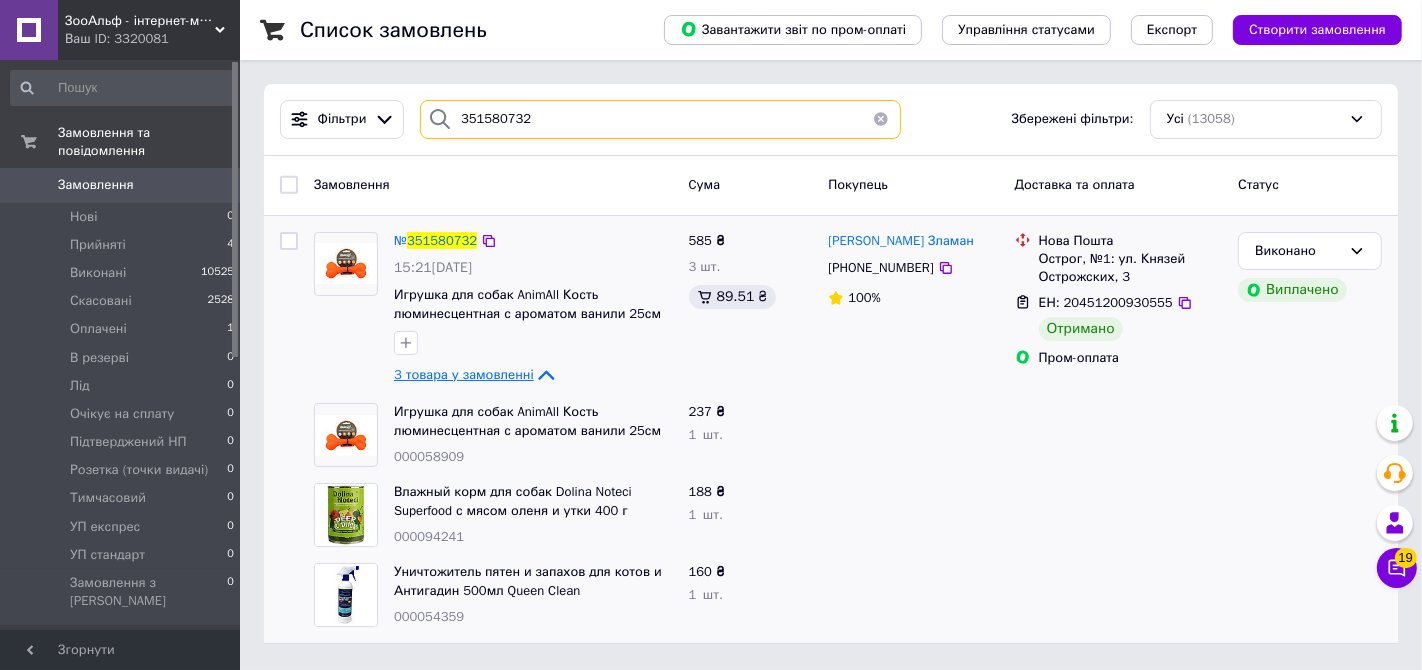 drag, startPoint x: 556, startPoint y: 112, endPoint x: 442, endPoint y: 134, distance: 116.1034 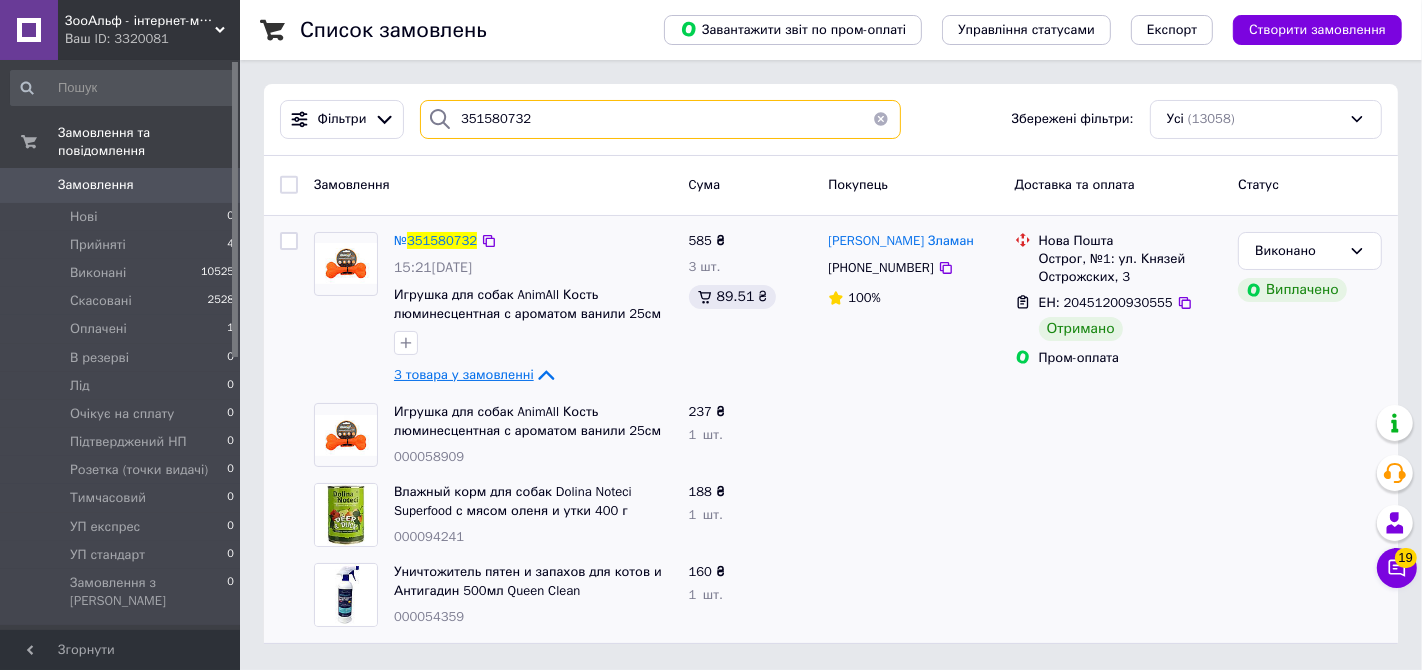 click on "351580732" at bounding box center (660, 119) 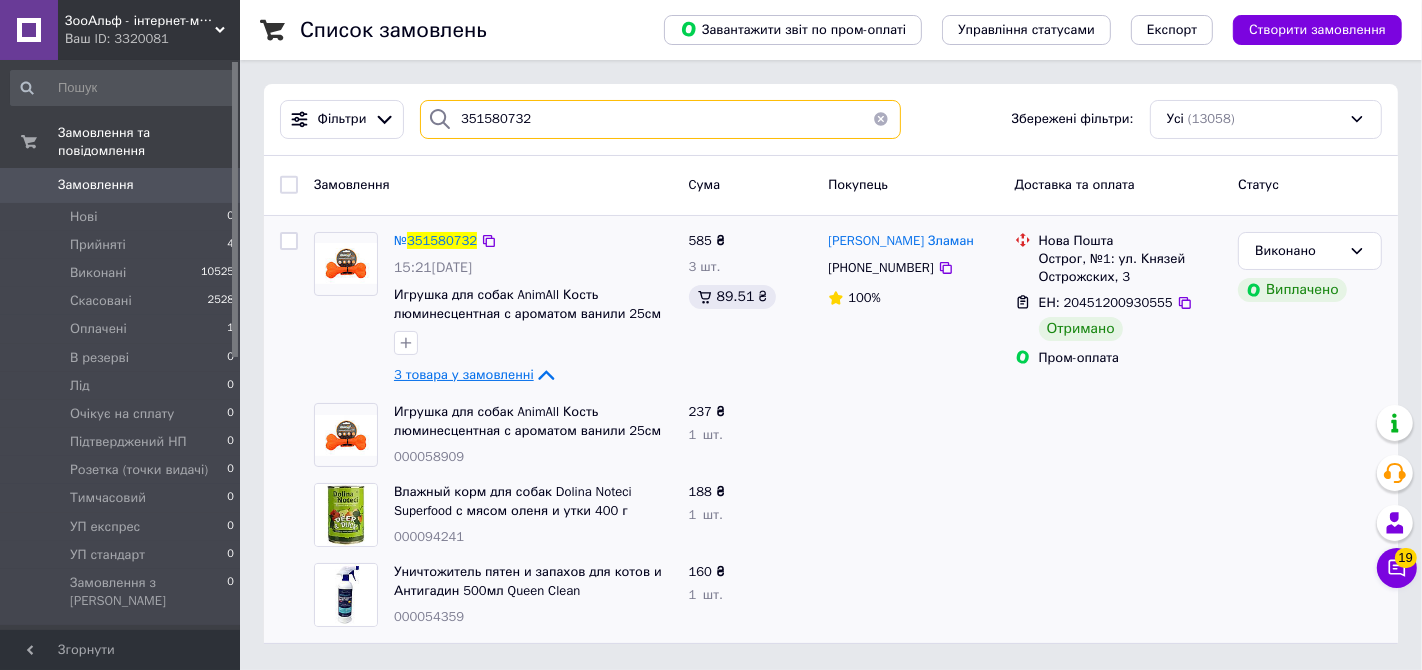 paste on "733717" 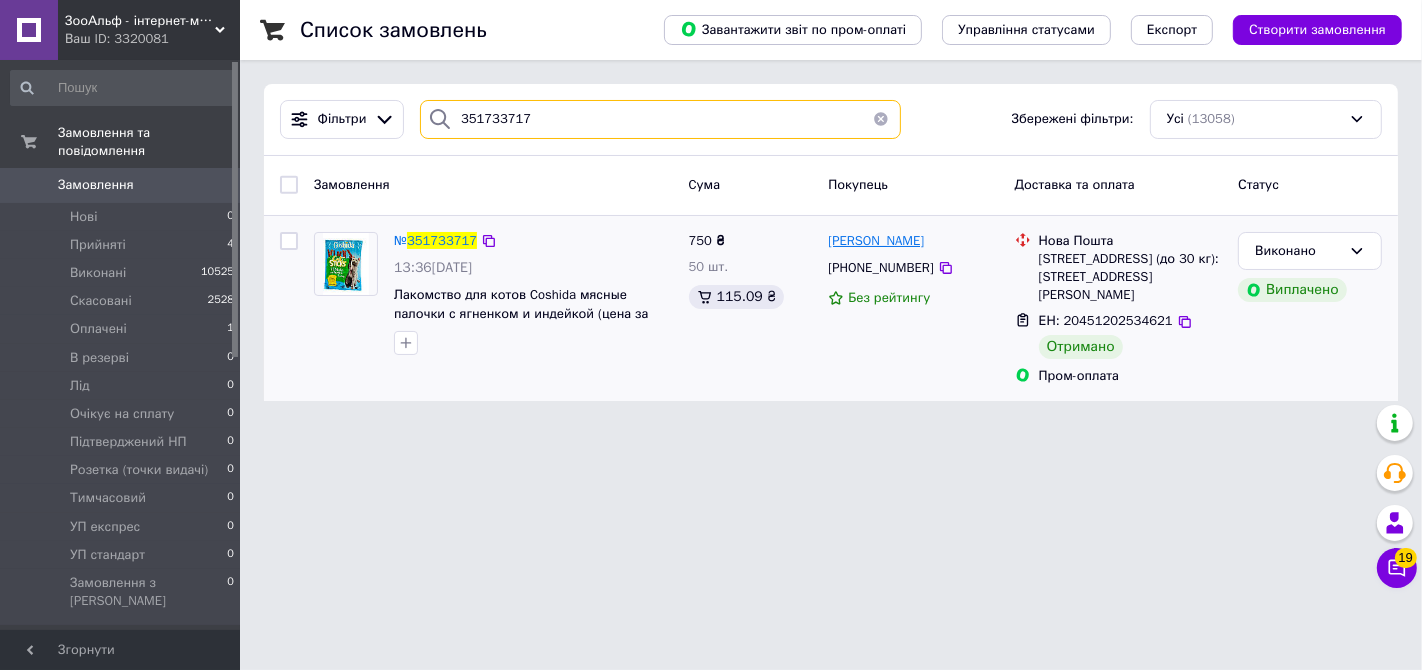 type on "351733717" 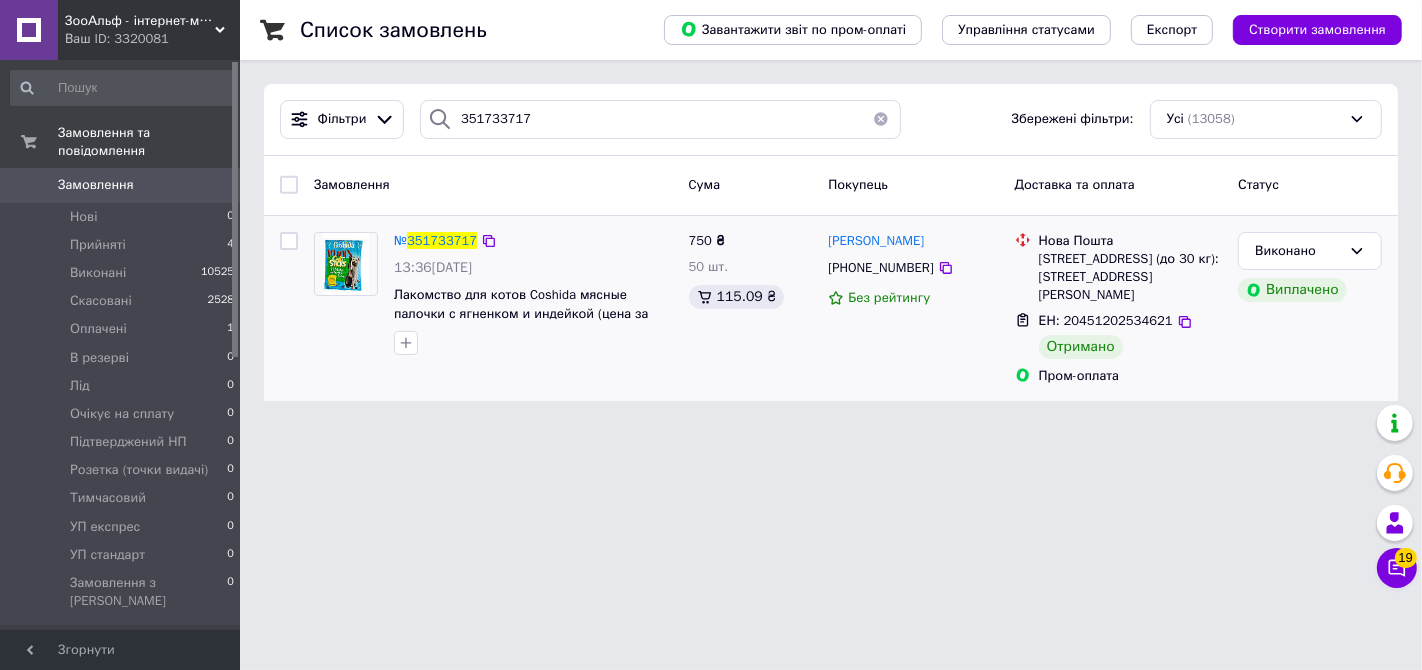 drag, startPoint x: 828, startPoint y: 245, endPoint x: 942, endPoint y: 238, distance: 114.21471 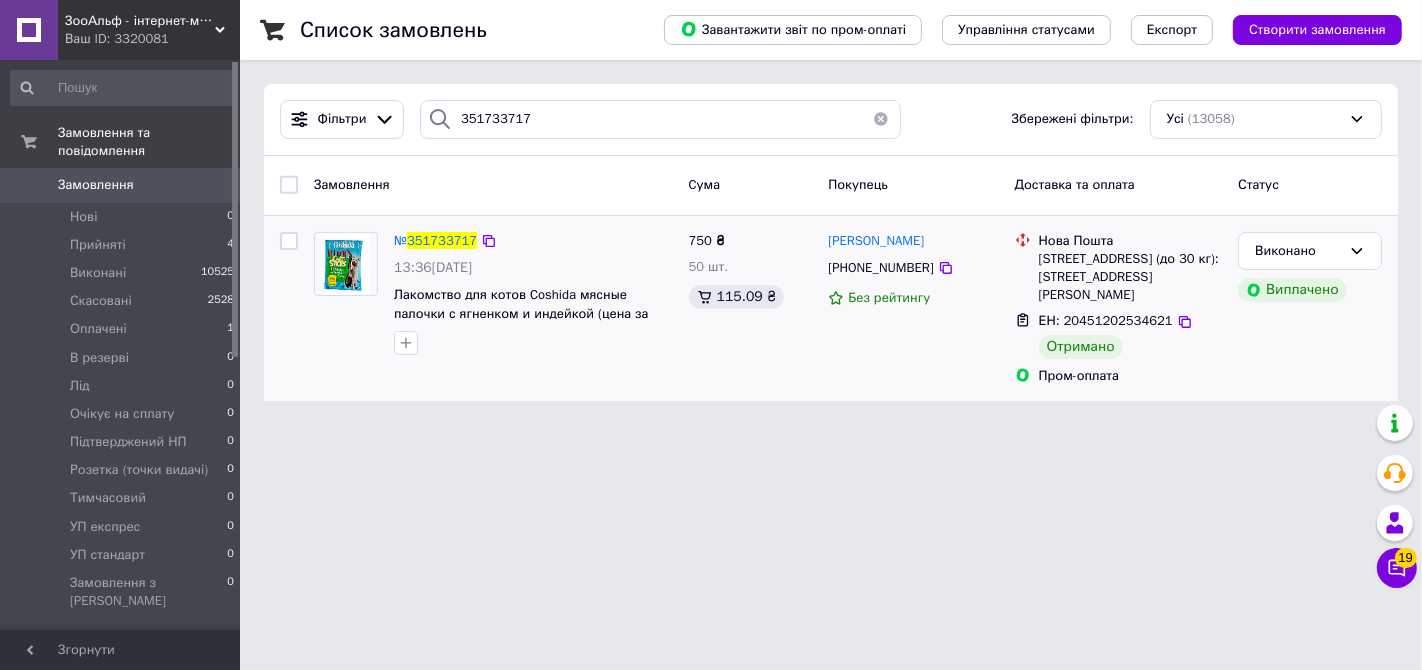 click on "[PERSON_NAME] [PHONE_NUMBER] Без рейтингу" at bounding box center (913, 309) 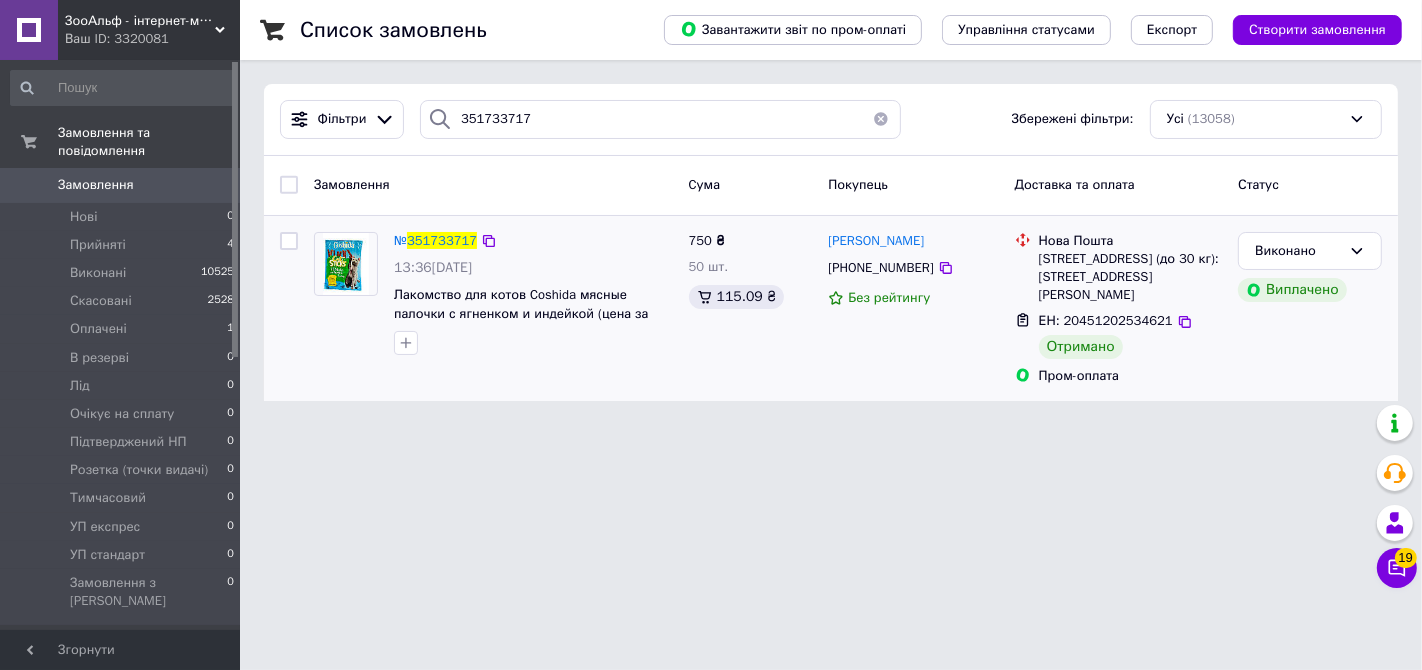 copy on "[PERSON_NAME]" 